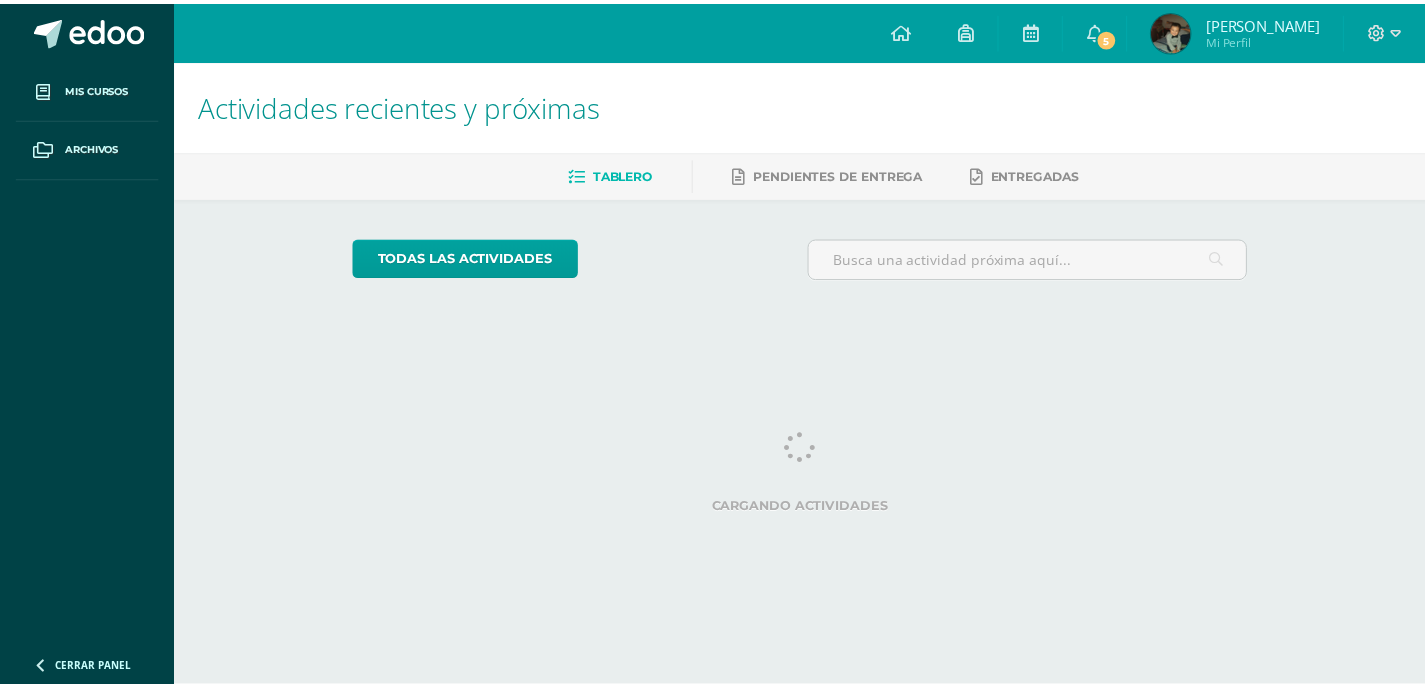 scroll, scrollTop: 0, scrollLeft: 0, axis: both 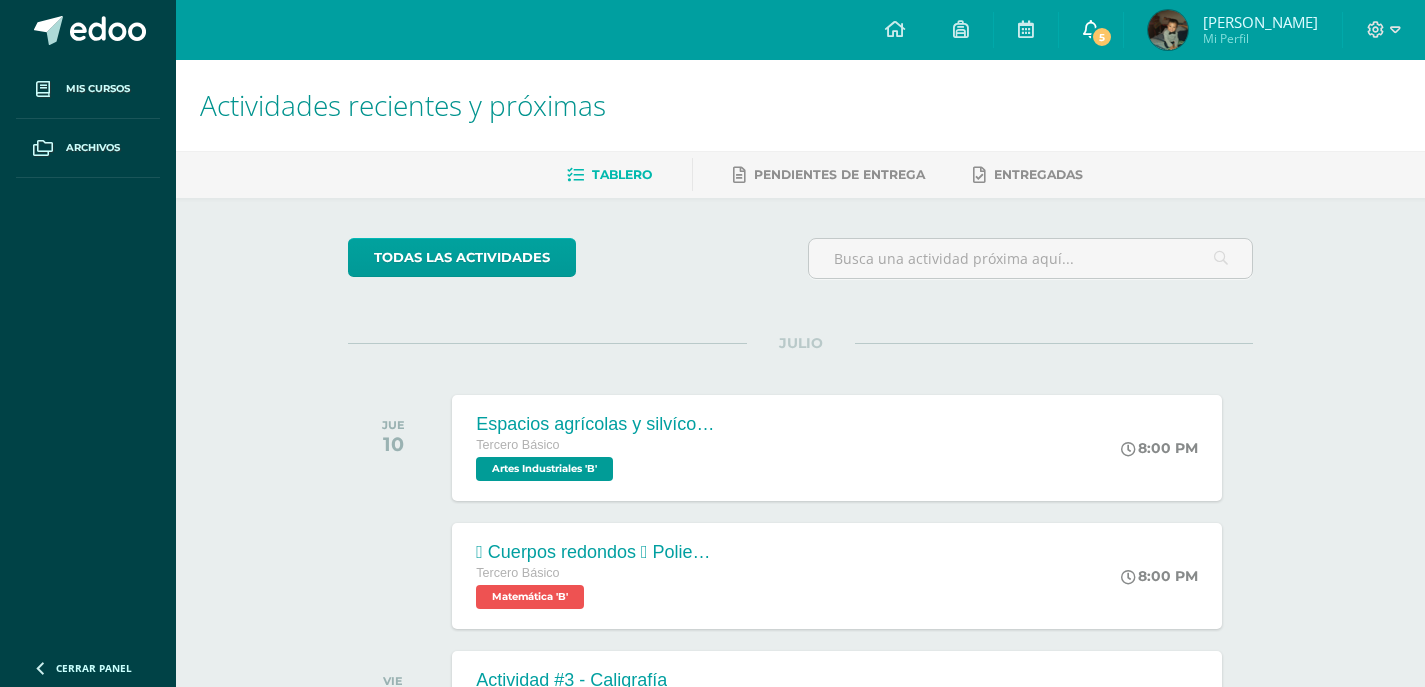 click on "5" at bounding box center (1102, 37) 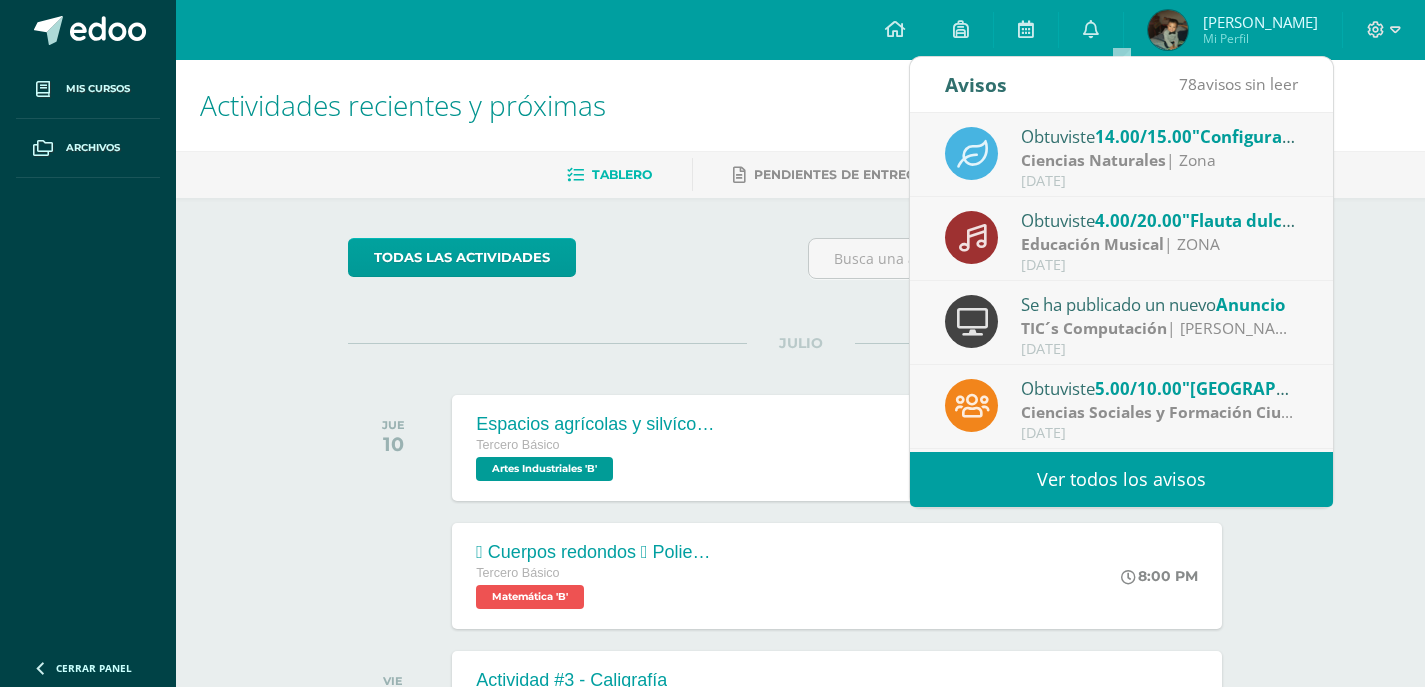 click on "14.00/15.00" at bounding box center [1143, 136] 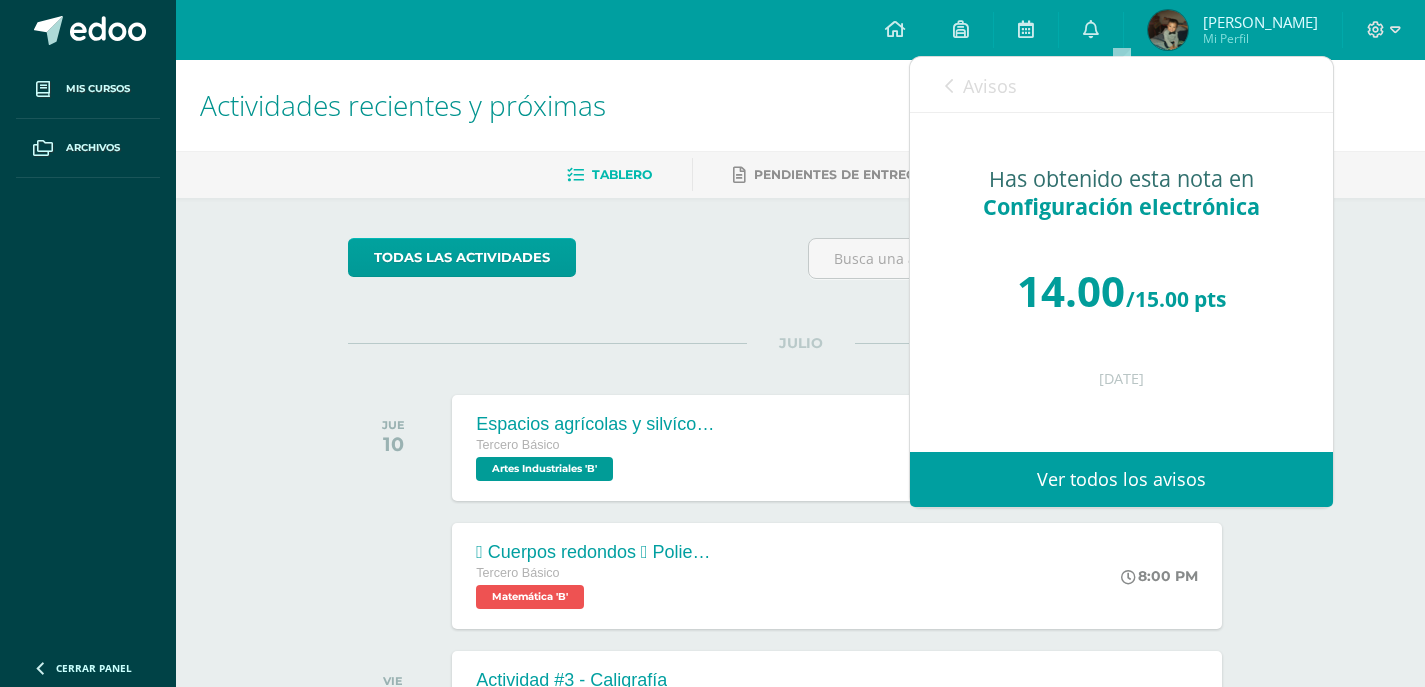 click at bounding box center [949, 86] 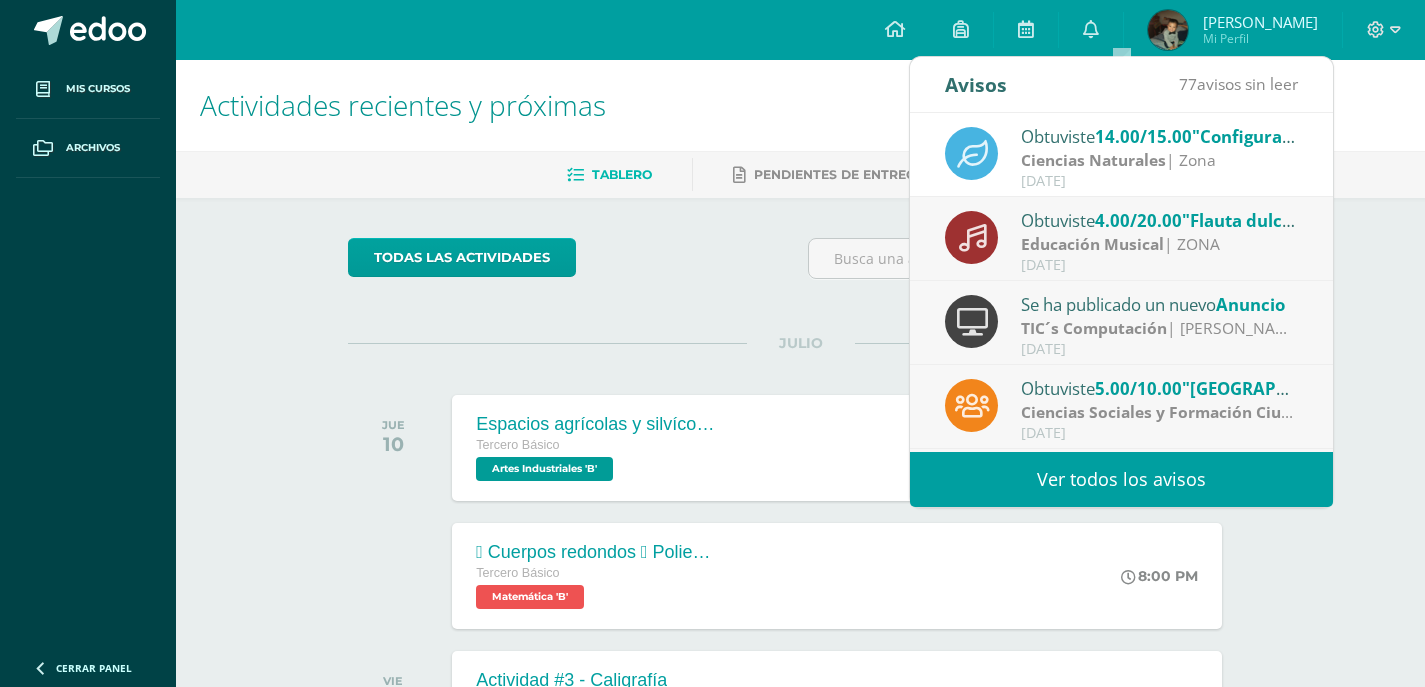 click on "Obtuviste
4.00/20.00  "Flauta dulce"
en
Educación Musical" at bounding box center [1160, 220] 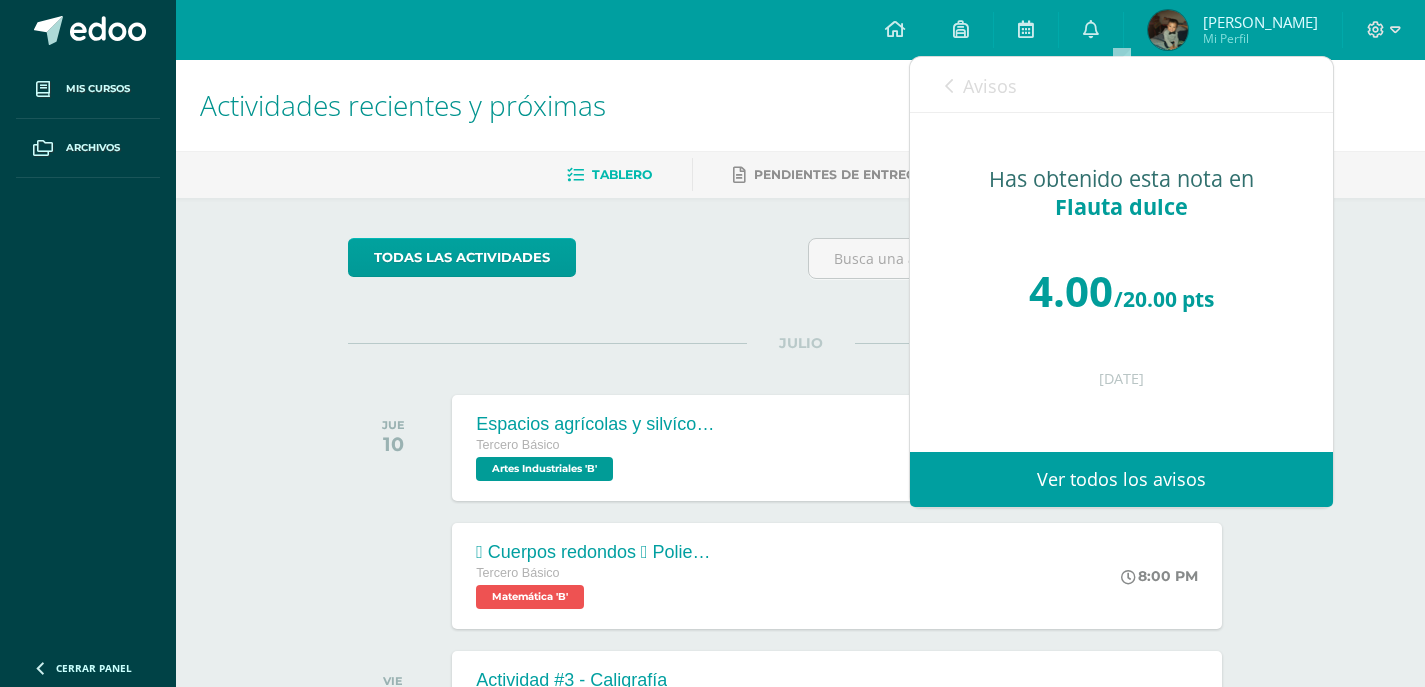click at bounding box center (949, 86) 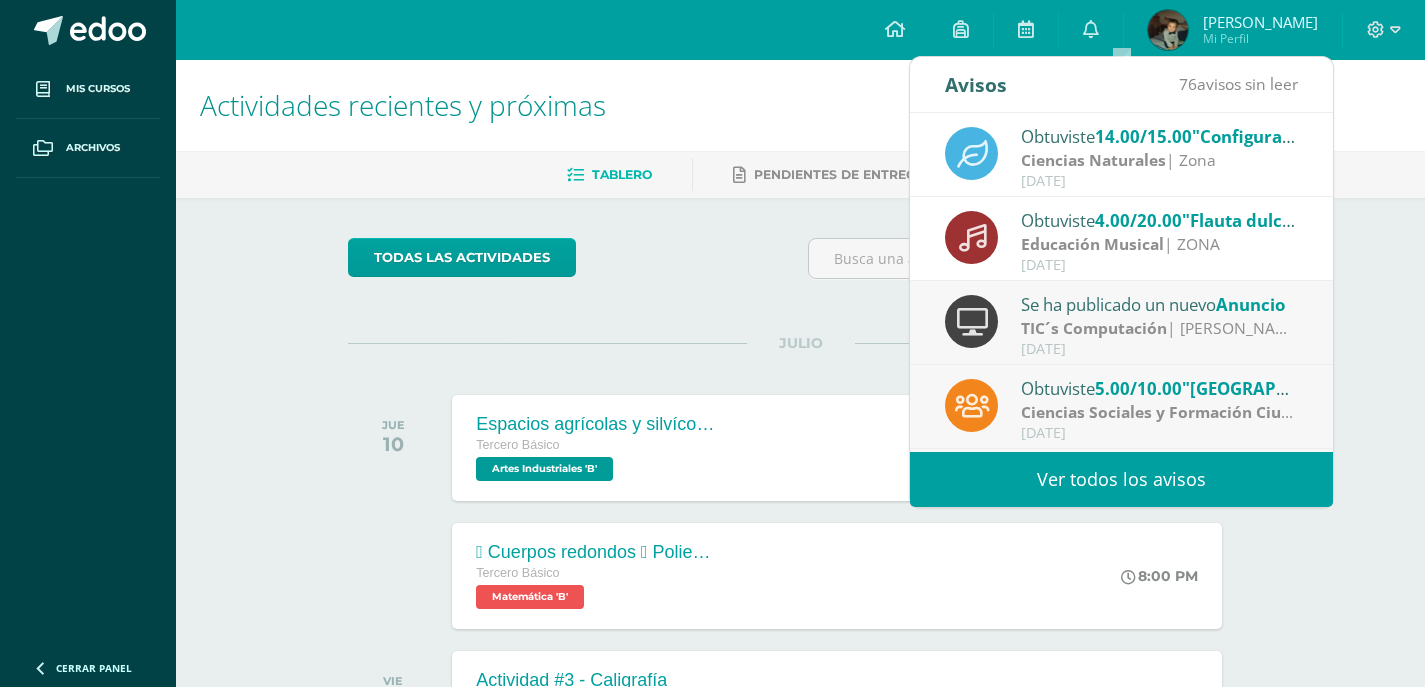 click on "TIC´s Computación" at bounding box center [1094, 328] 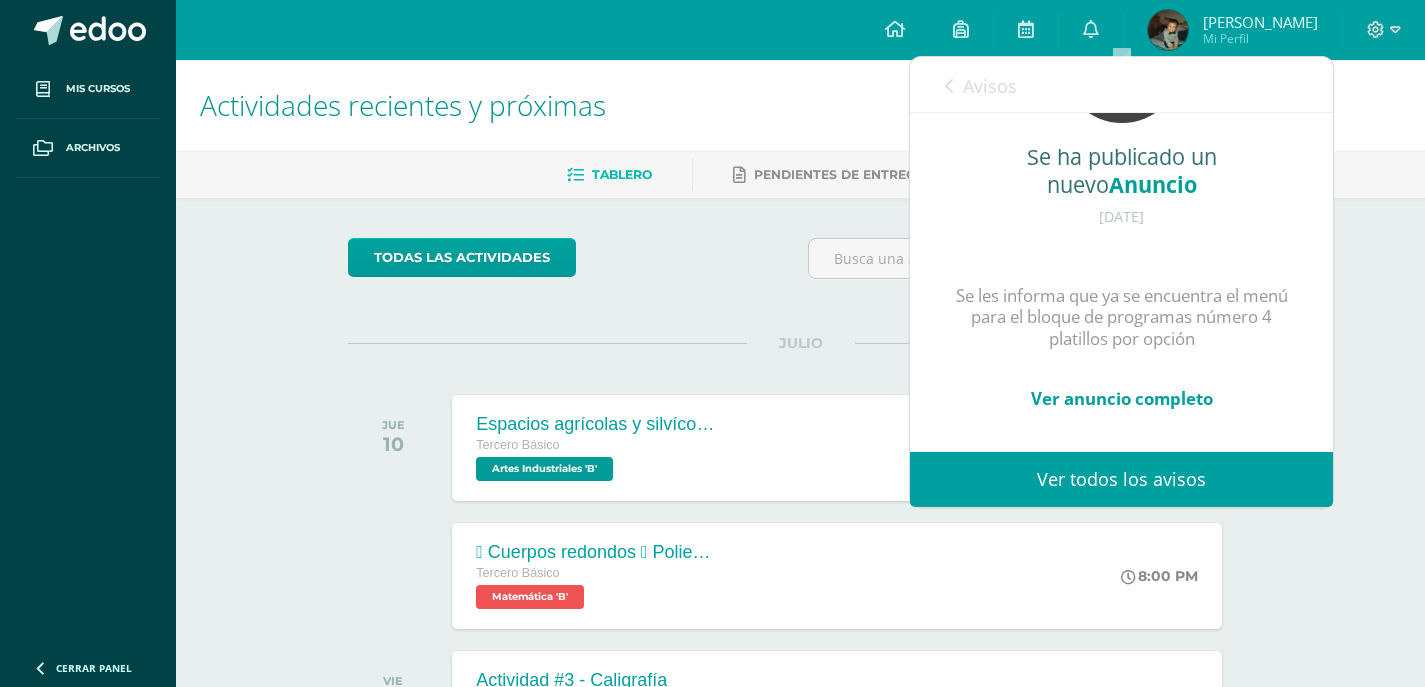 scroll, scrollTop: 173, scrollLeft: 0, axis: vertical 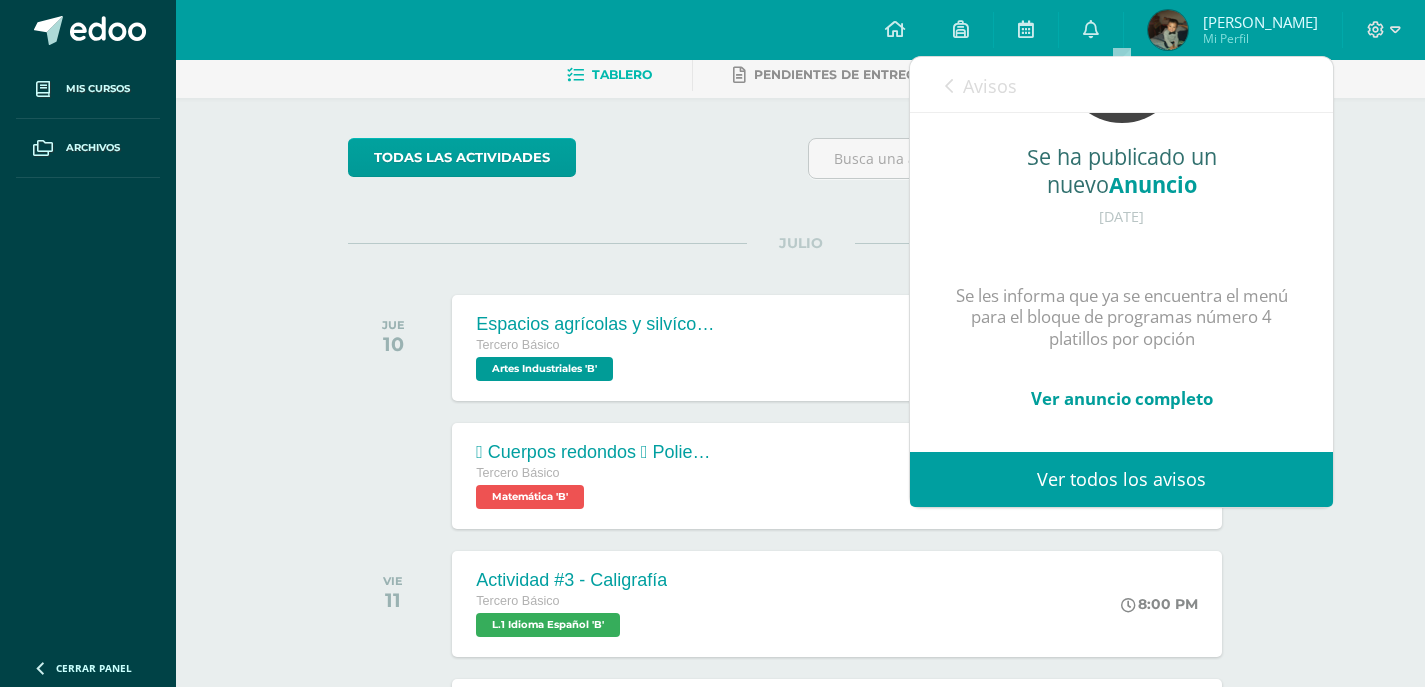 click on "Ver anuncio completo" at bounding box center (1122, 398) 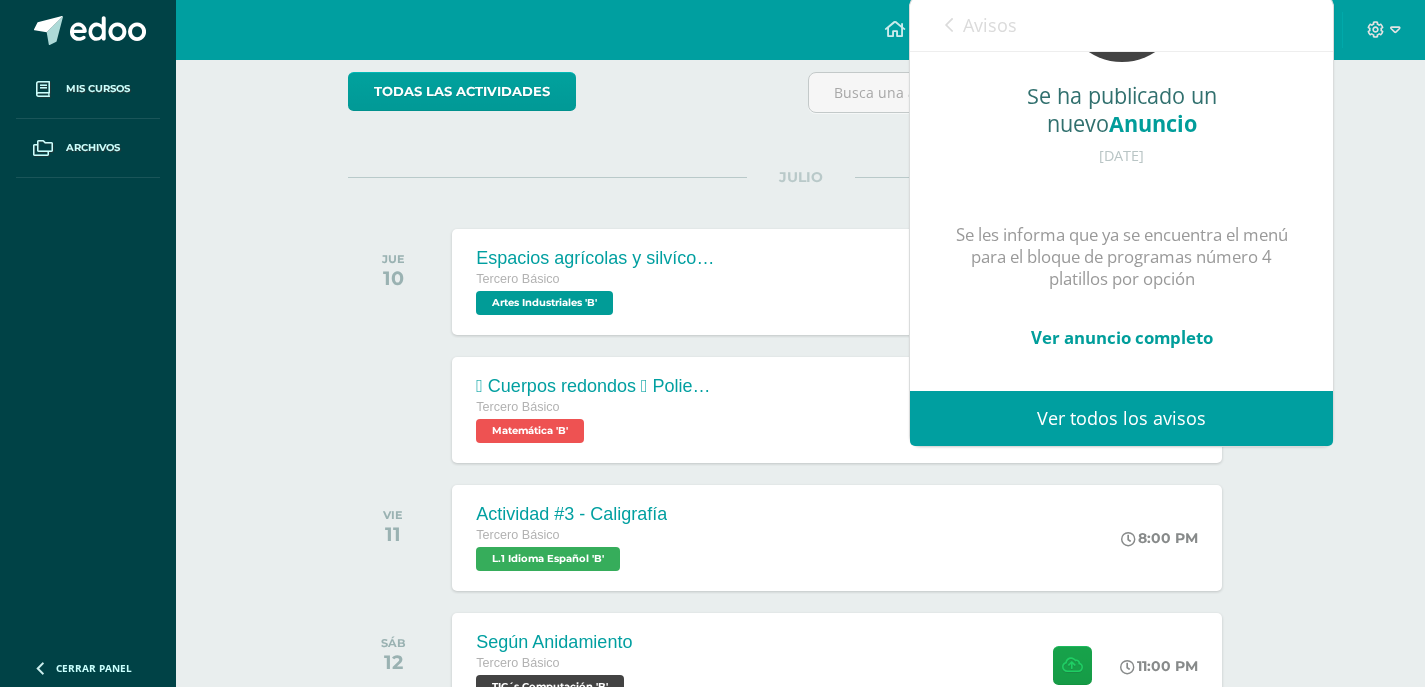 scroll, scrollTop: 200, scrollLeft: 0, axis: vertical 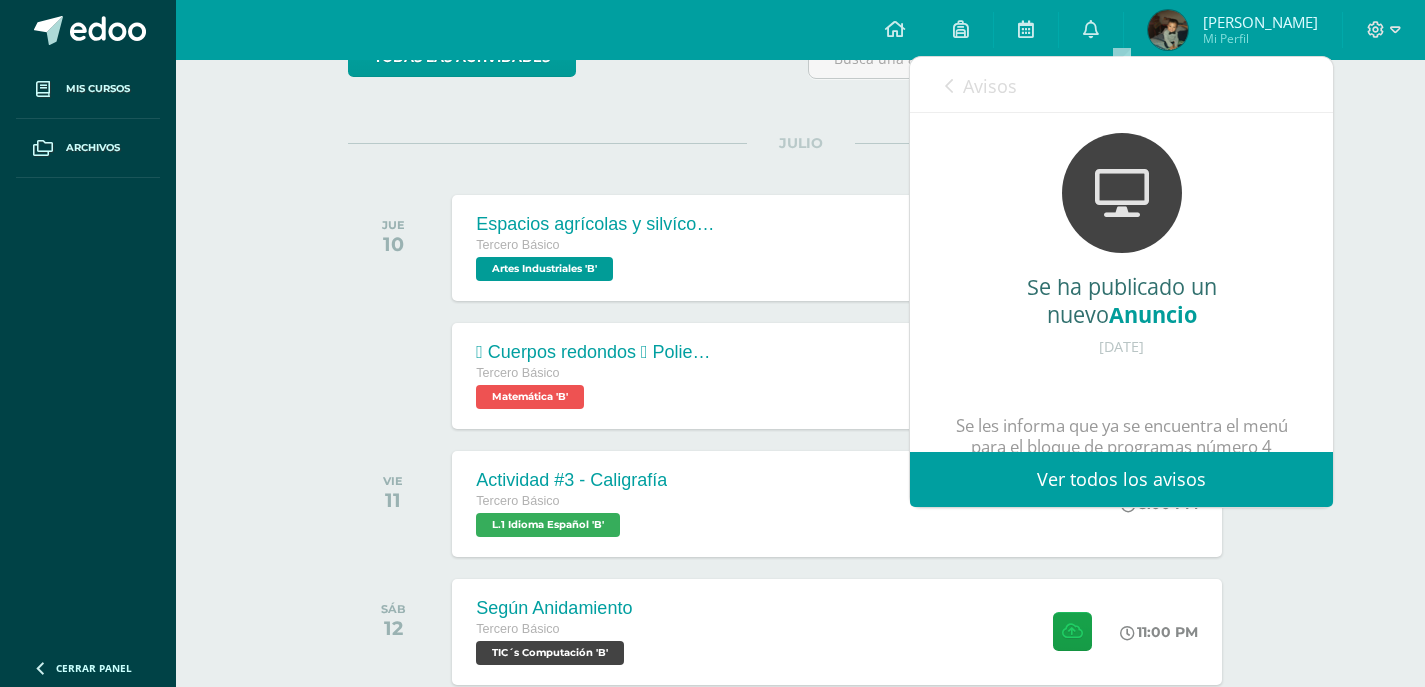 click on "Avisos" at bounding box center [981, 85] 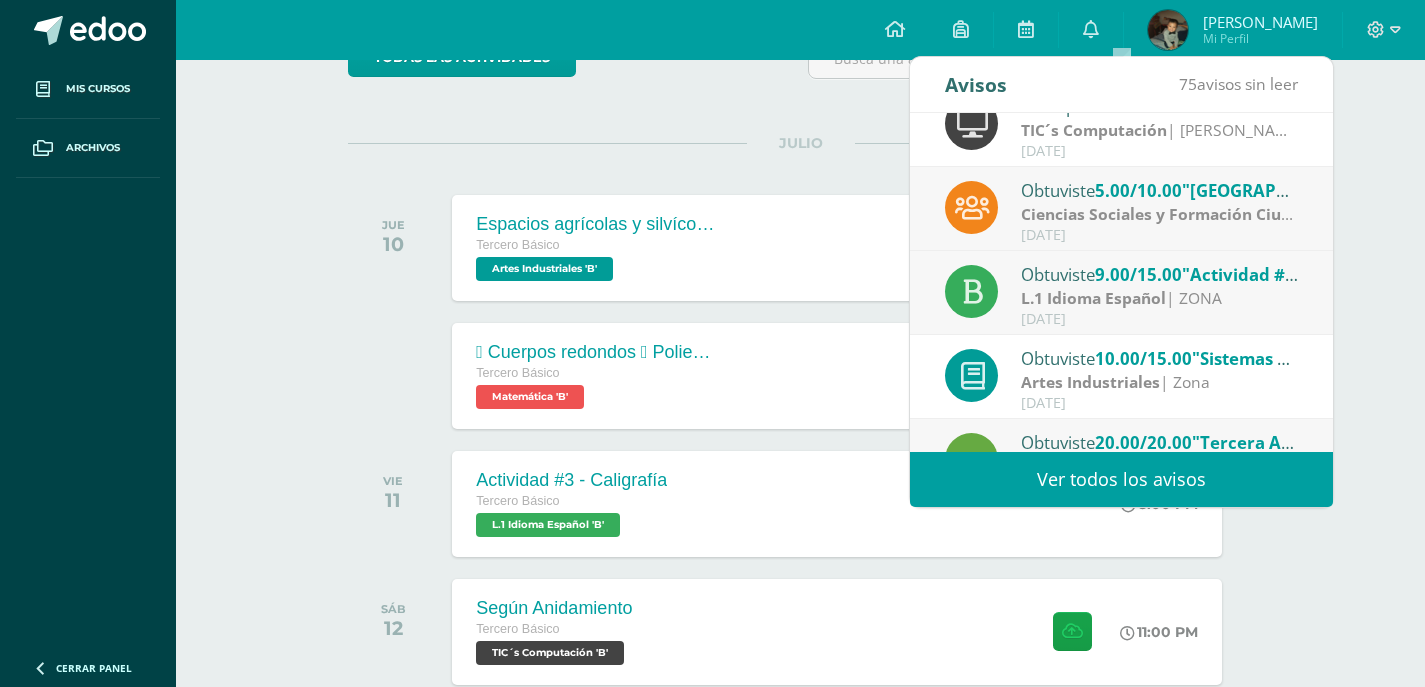 scroll, scrollTop: 200, scrollLeft: 0, axis: vertical 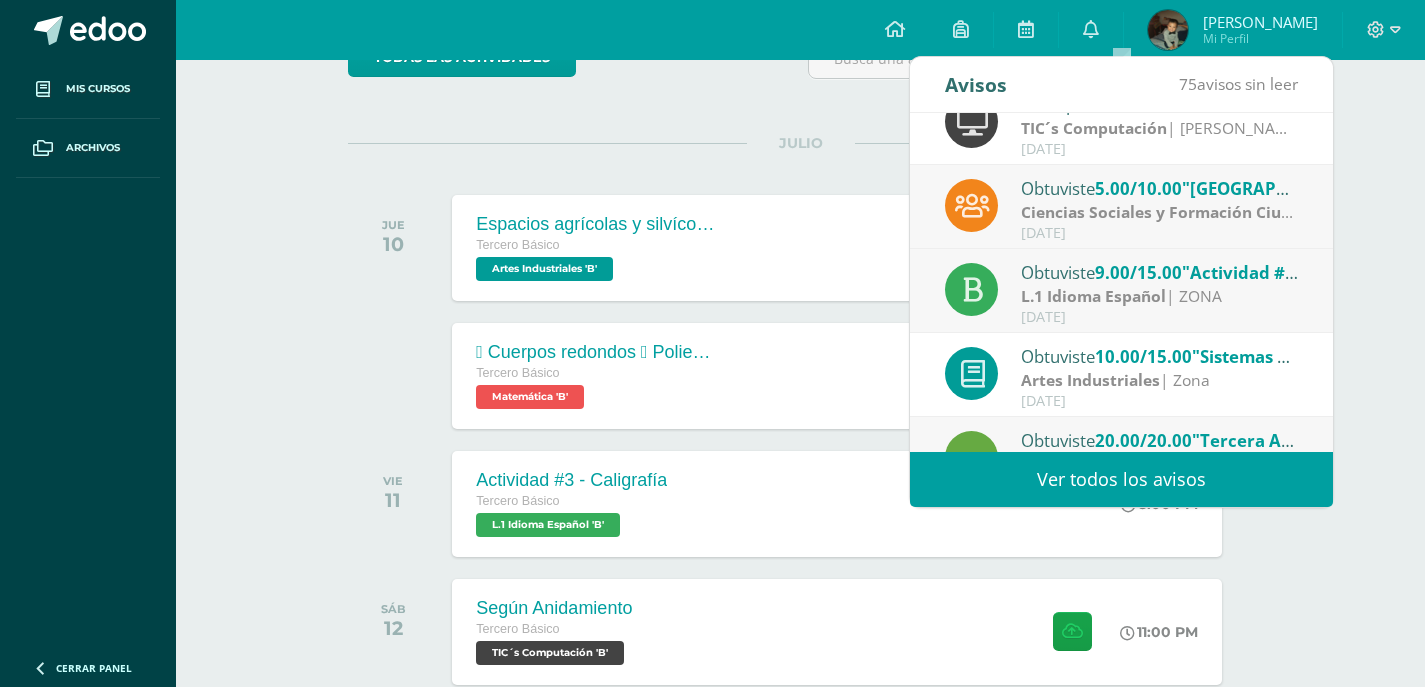 click on "Ciencias Sociales y Formación Ciudadana" at bounding box center [1179, 212] 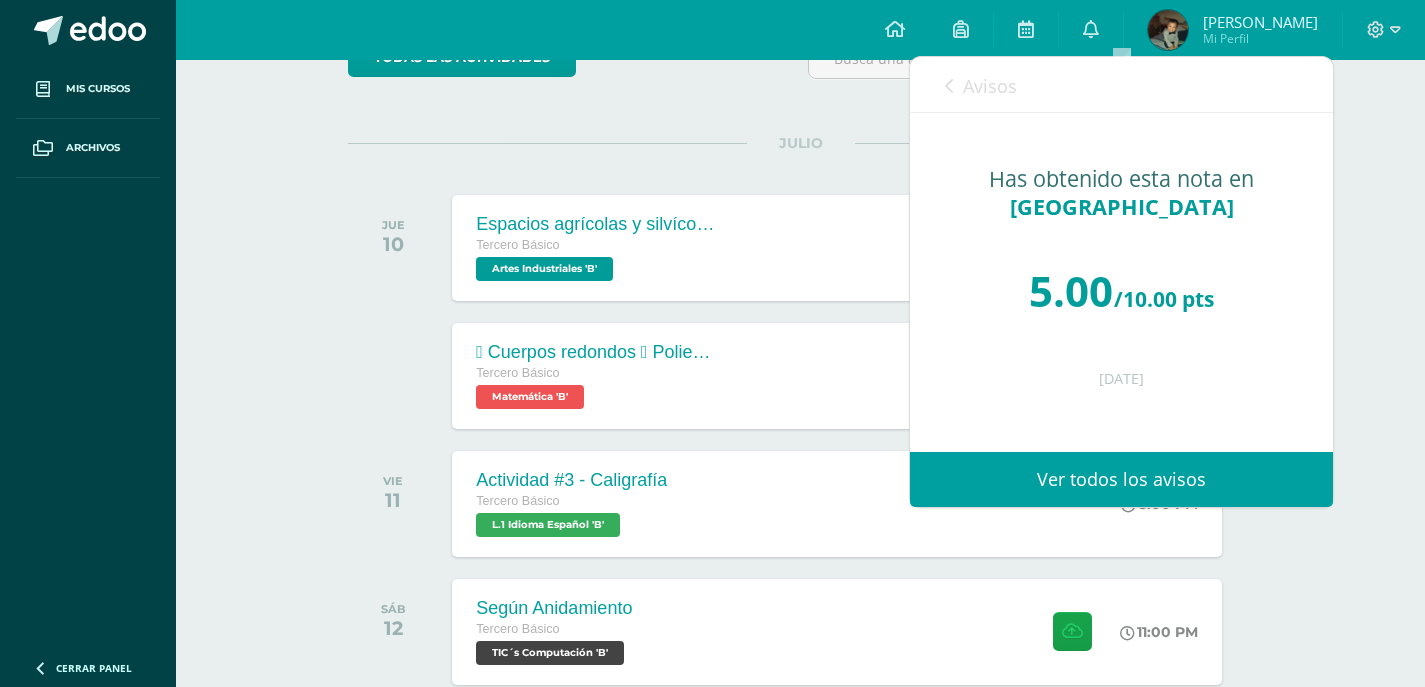 click on "Avisos" at bounding box center [981, 85] 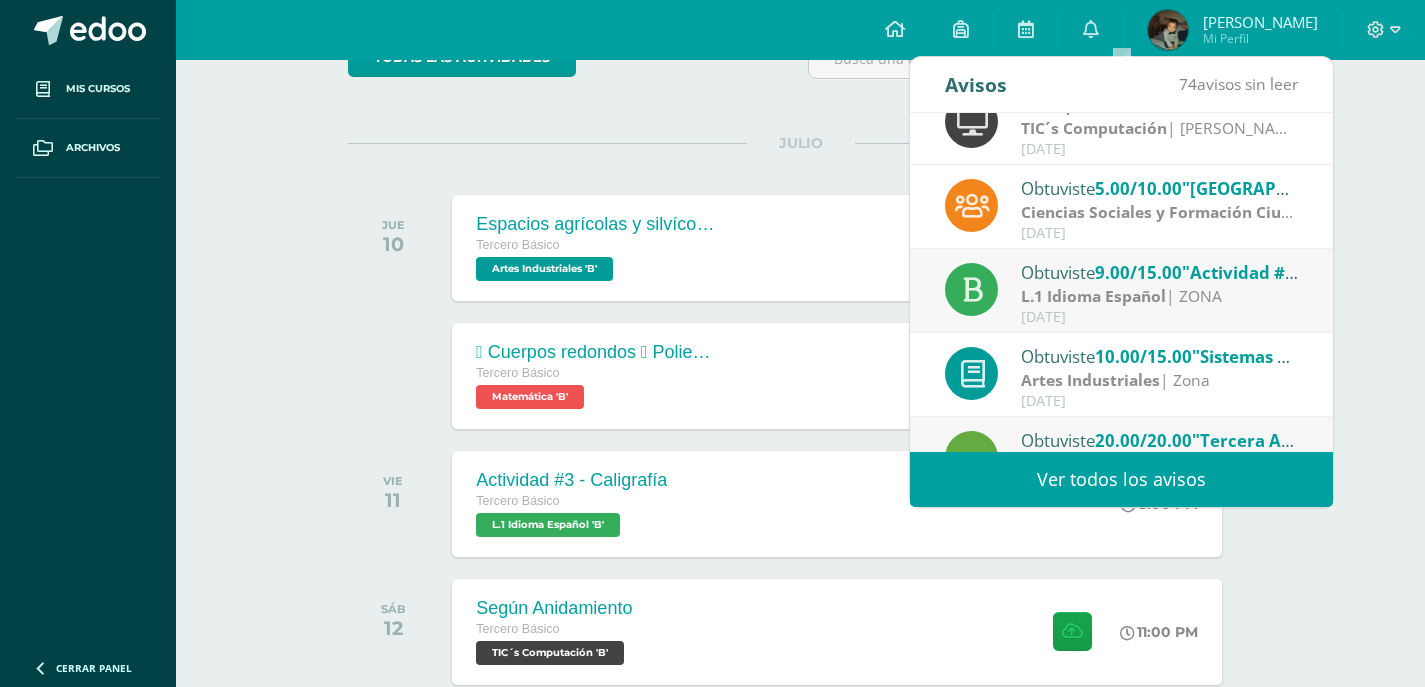 click on "L.1 Idioma Español
| ZONA" at bounding box center (1160, 296) 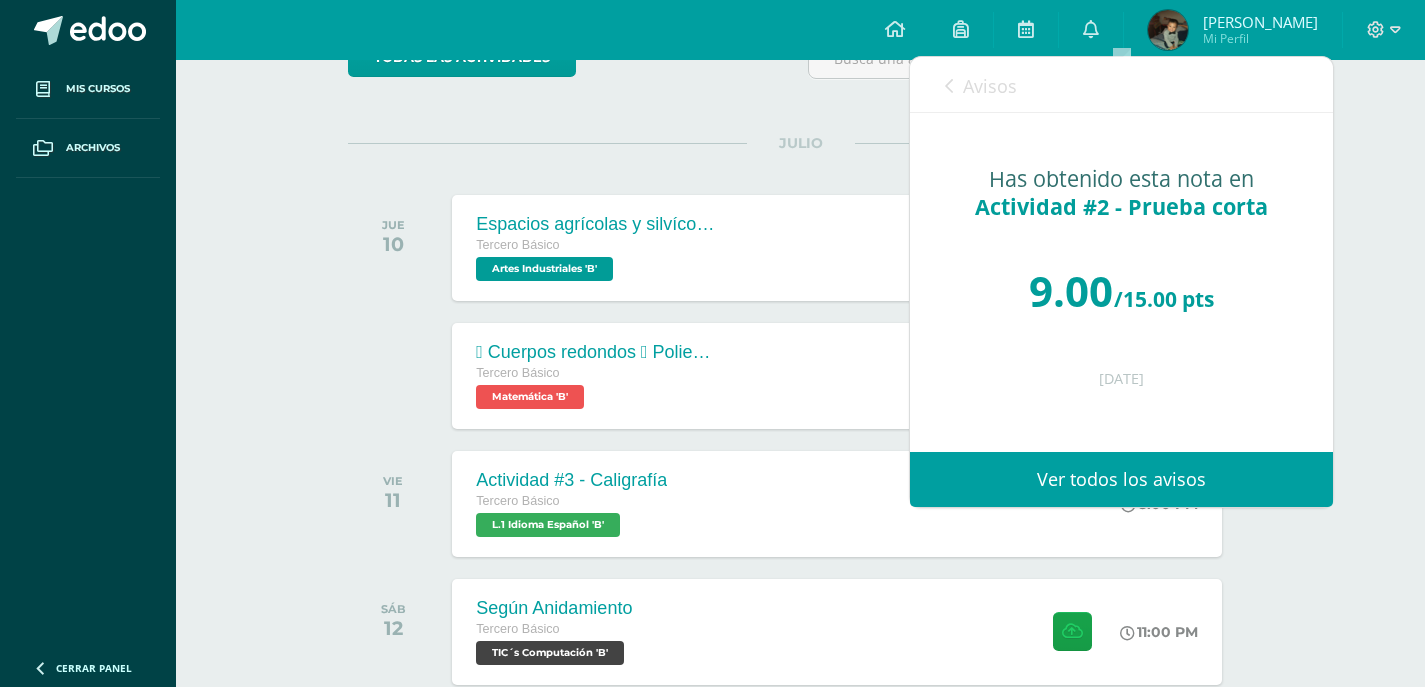 click on "Avisos" at bounding box center [981, 85] 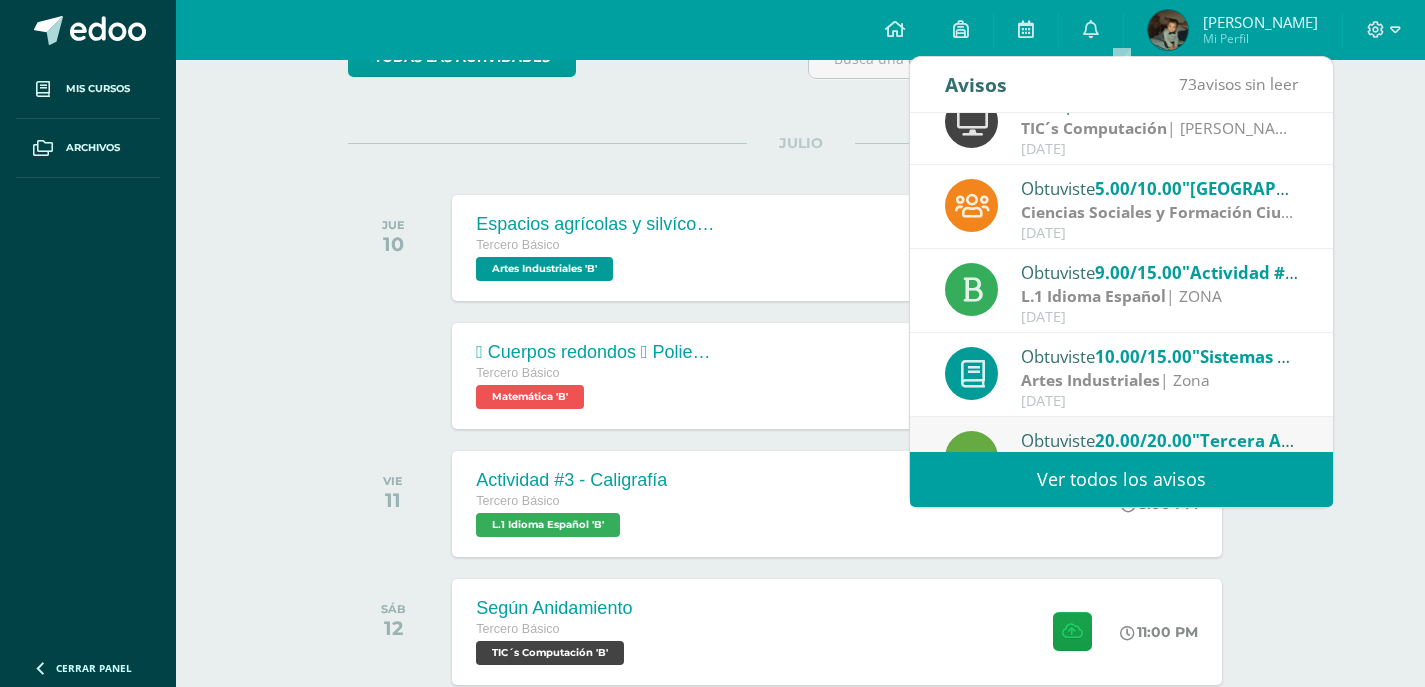 scroll, scrollTop: 300, scrollLeft: 0, axis: vertical 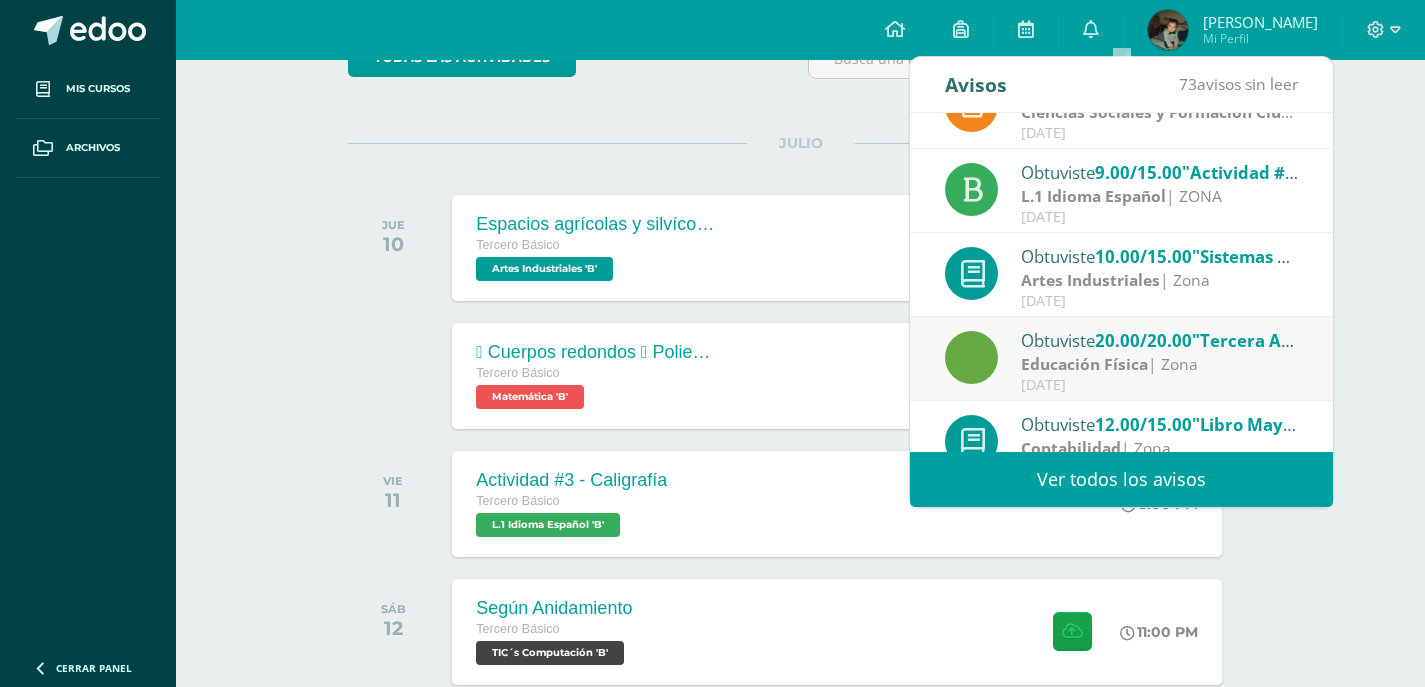 click on "Educación Física
| Zona" at bounding box center [1160, 364] 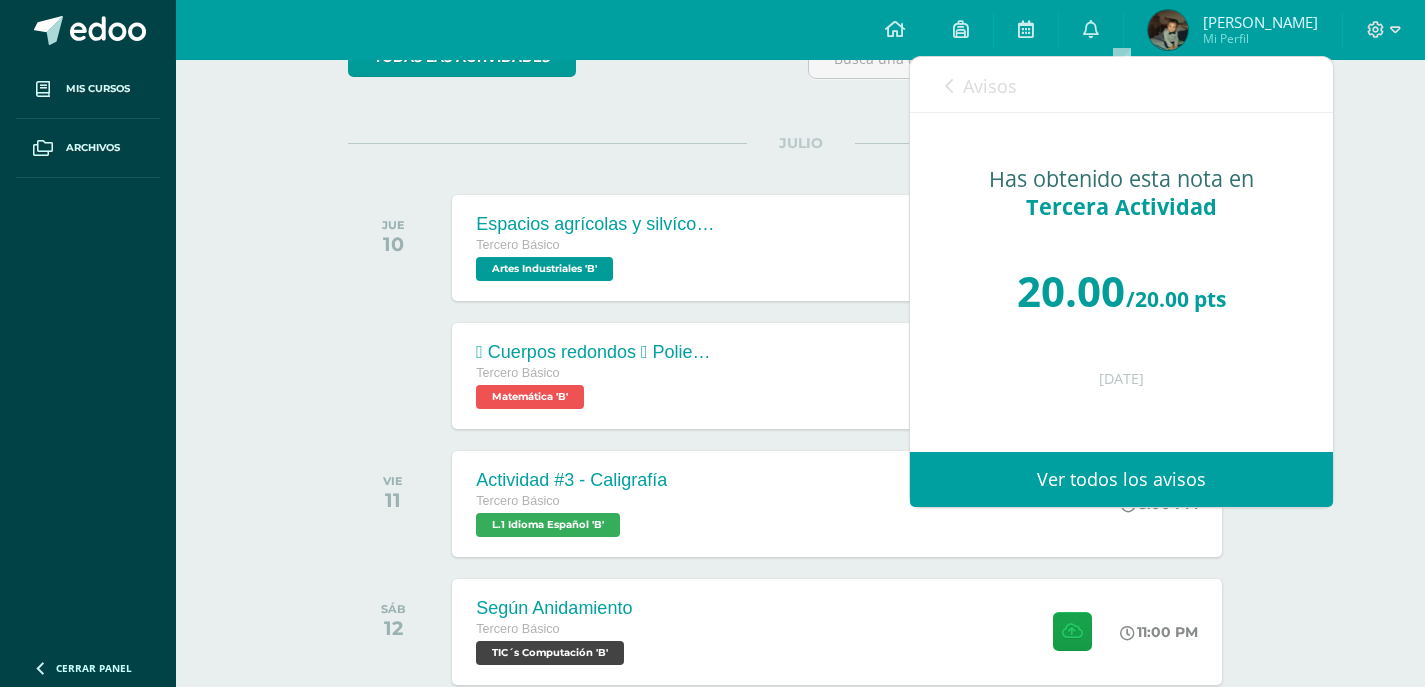 click at bounding box center (949, 86) 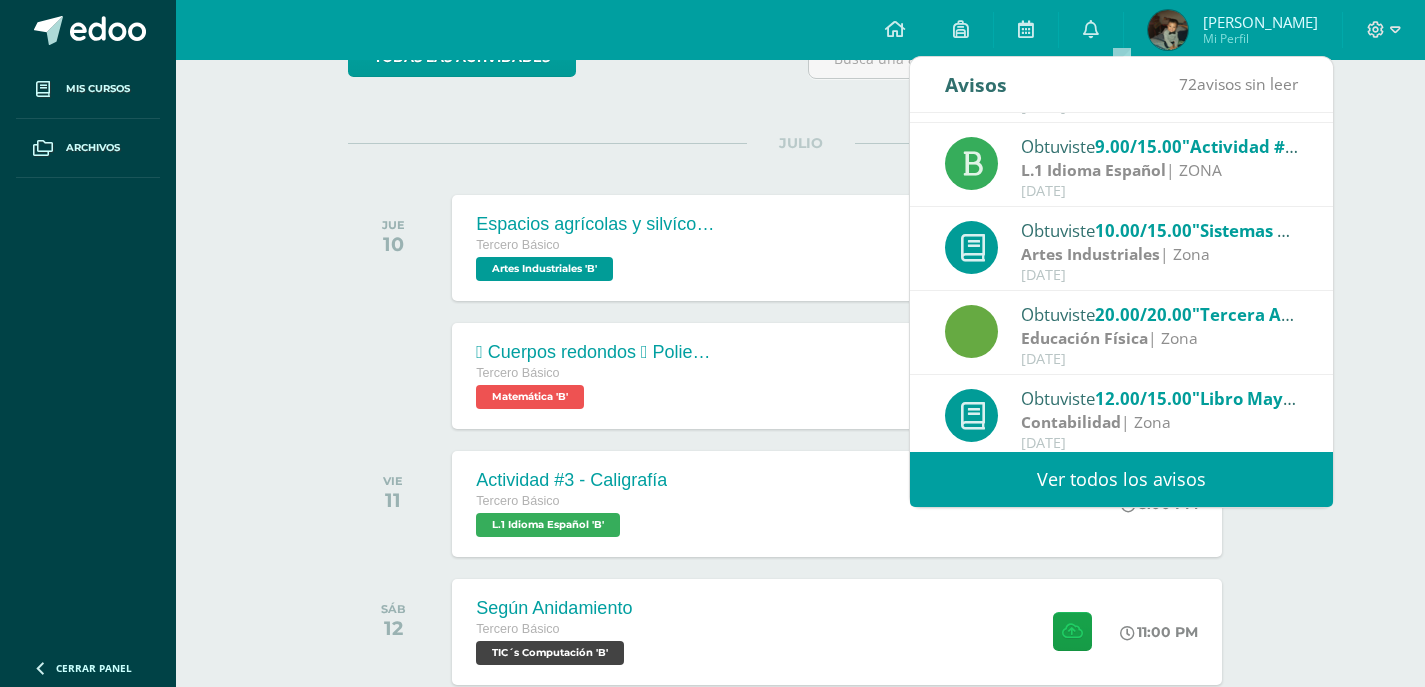 scroll, scrollTop: 333, scrollLeft: 0, axis: vertical 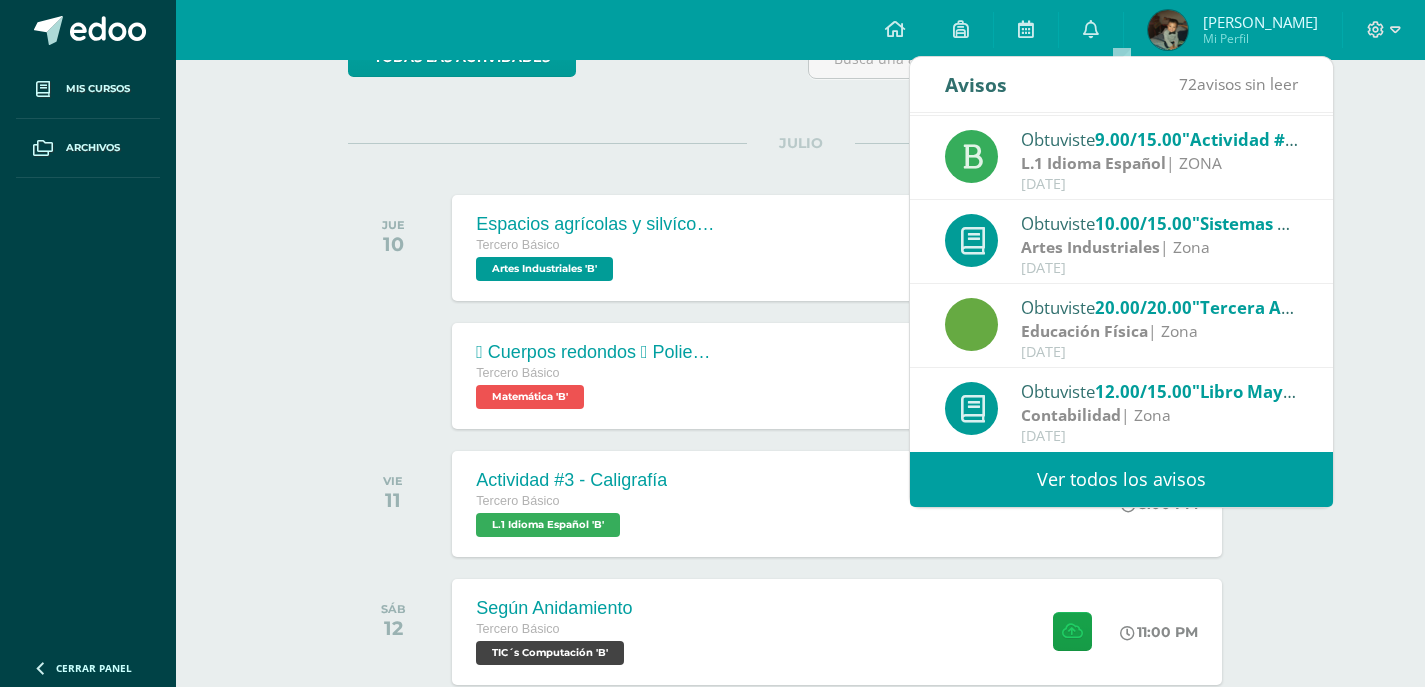 click on "Actividades recientes y próximas
Tablero
Pendientes de entrega
Entregadas
todas las Actividades
No tienes actividades
Échale un vistazo a los demás períodos o  sal y disfruta del sol
JULIO
JUE
10
Espacios agrícolas y silvícolas
Tercero Básico
Artes Industriales 'B'" at bounding box center [800, 841] 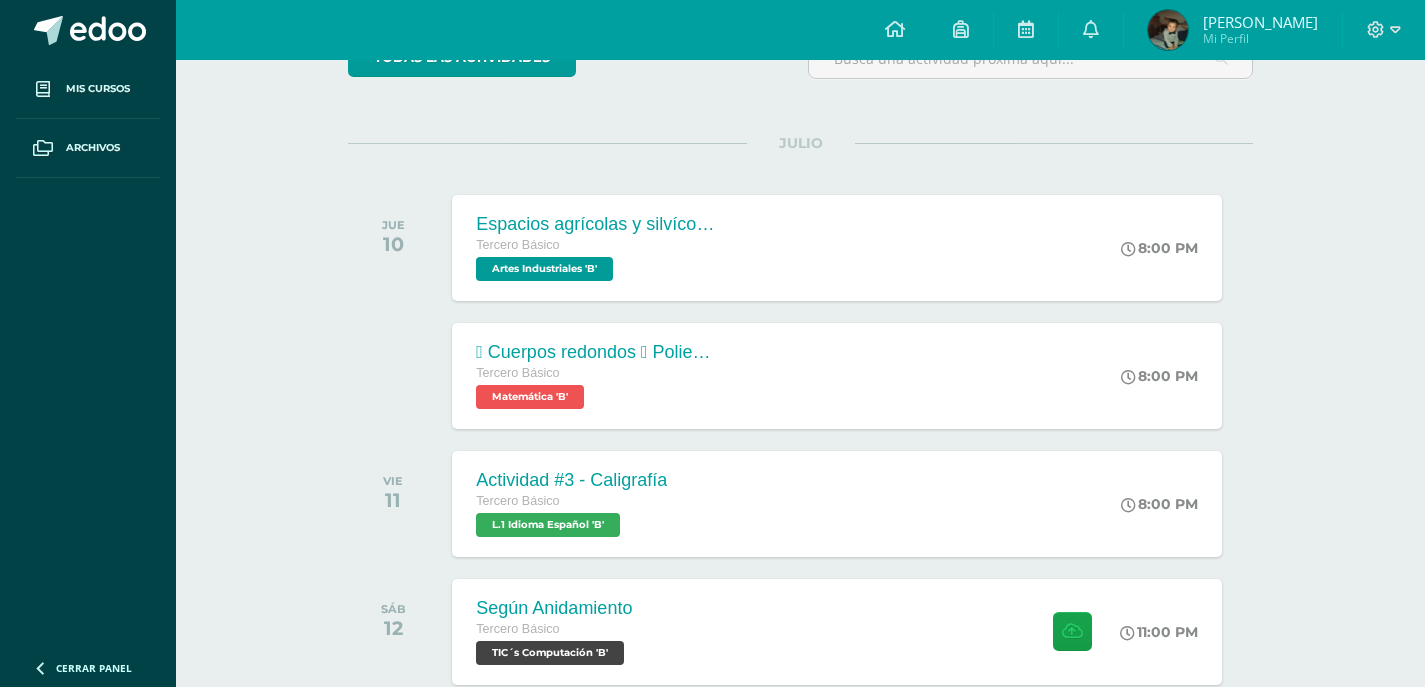 click at bounding box center (1168, 30) 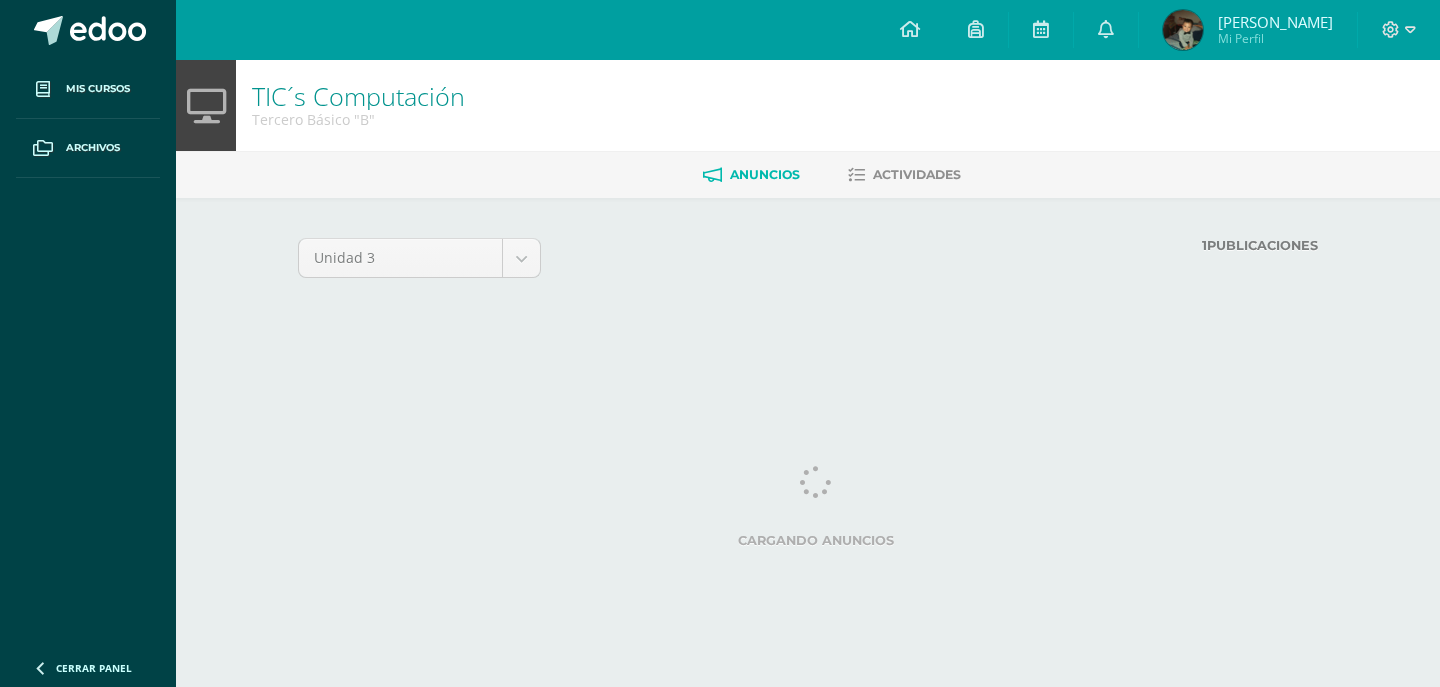 scroll, scrollTop: 0, scrollLeft: 0, axis: both 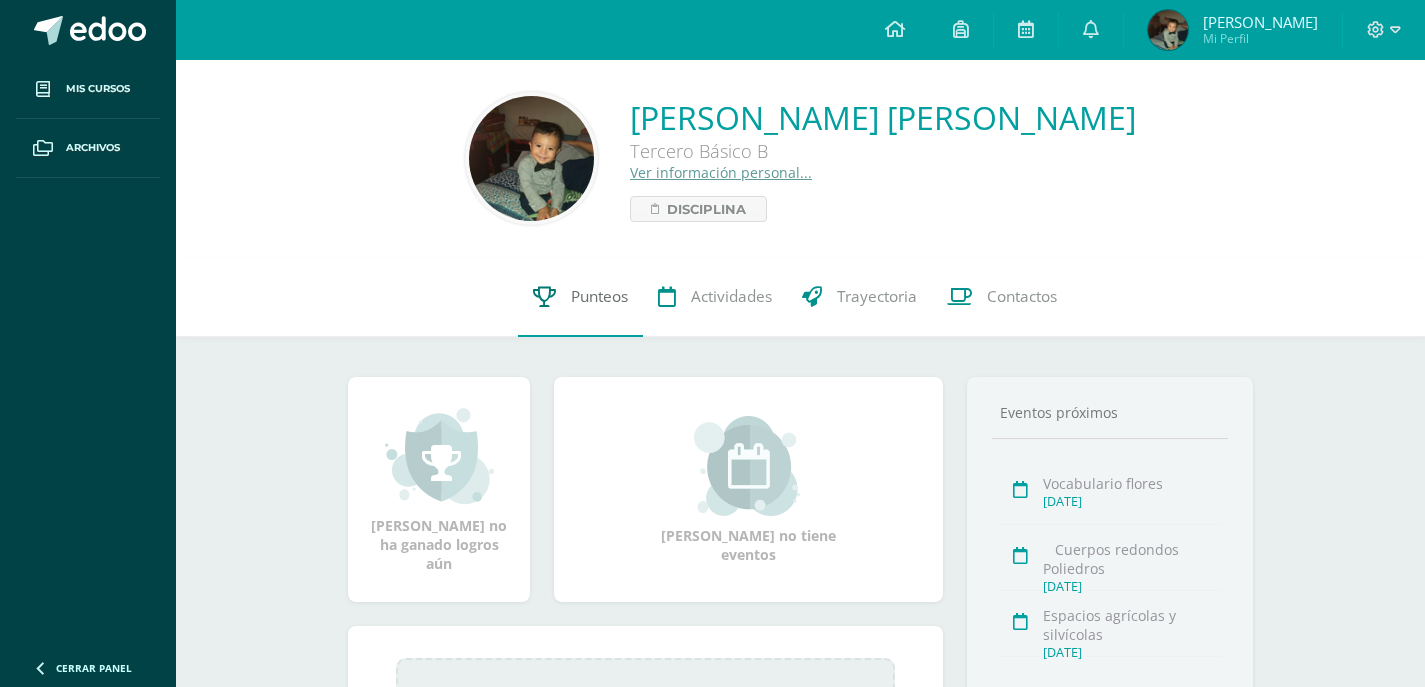 click on "Punteos" at bounding box center [580, 297] 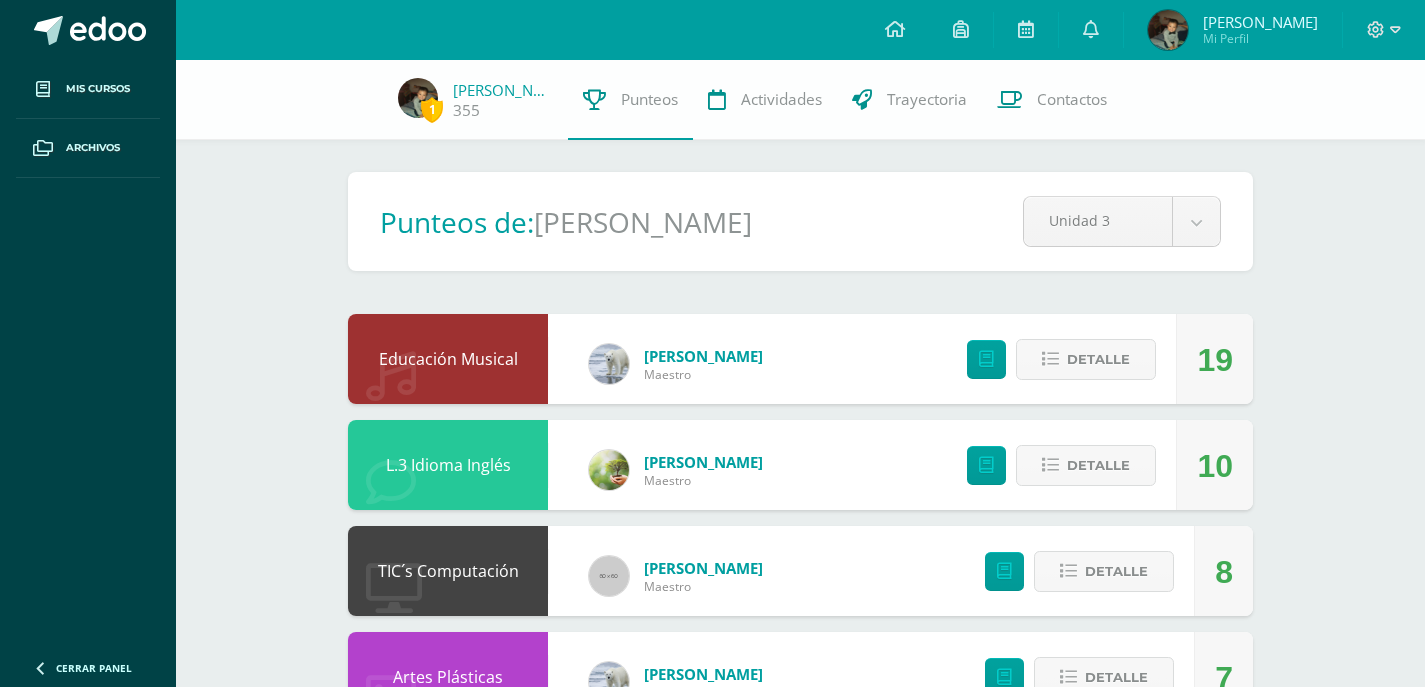 scroll, scrollTop: 0, scrollLeft: 0, axis: both 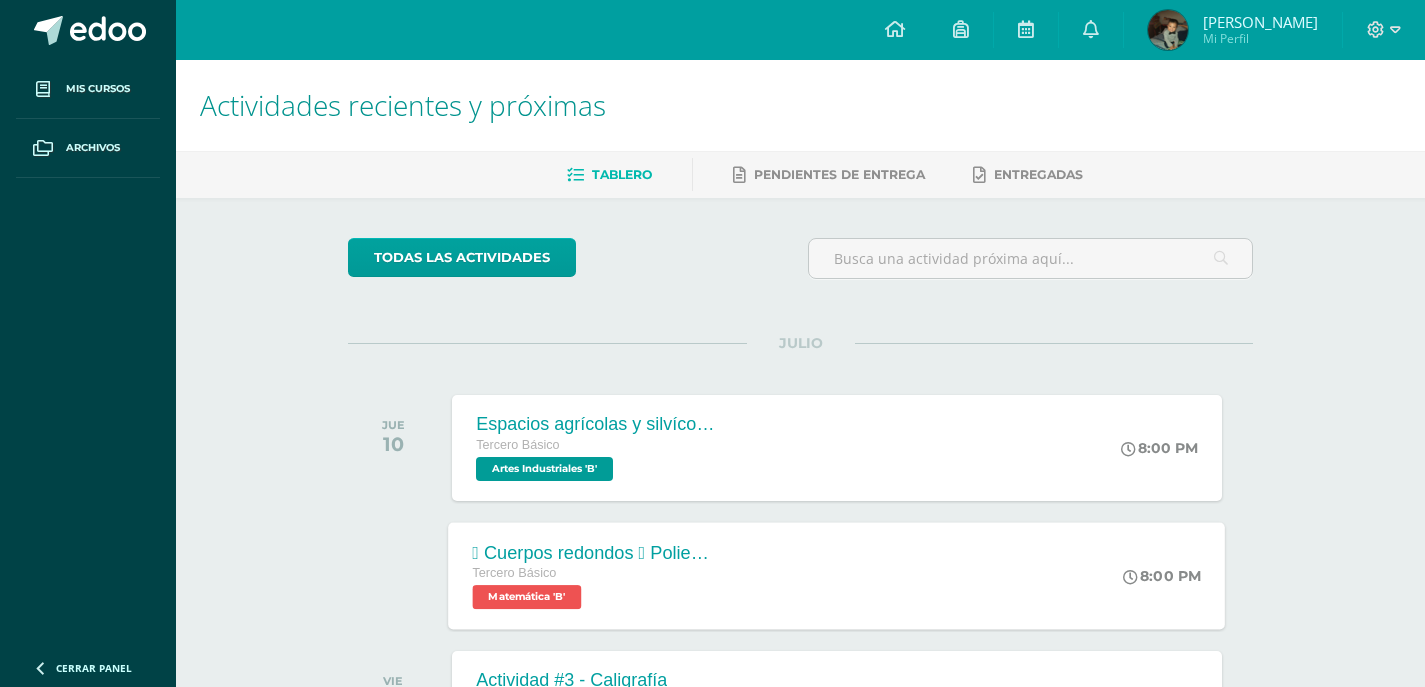 click on "Tercero Básico
Matemática 'B'" at bounding box center (594, 586) 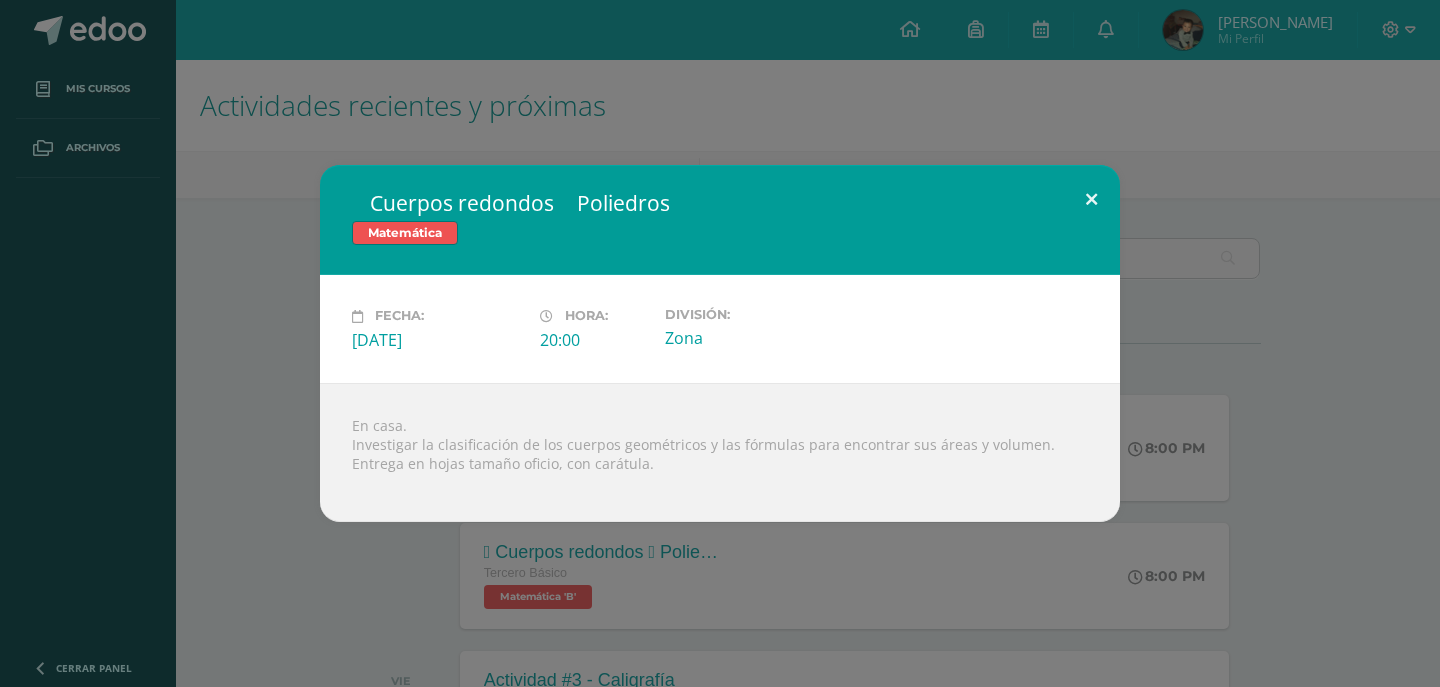 click at bounding box center [1091, 199] 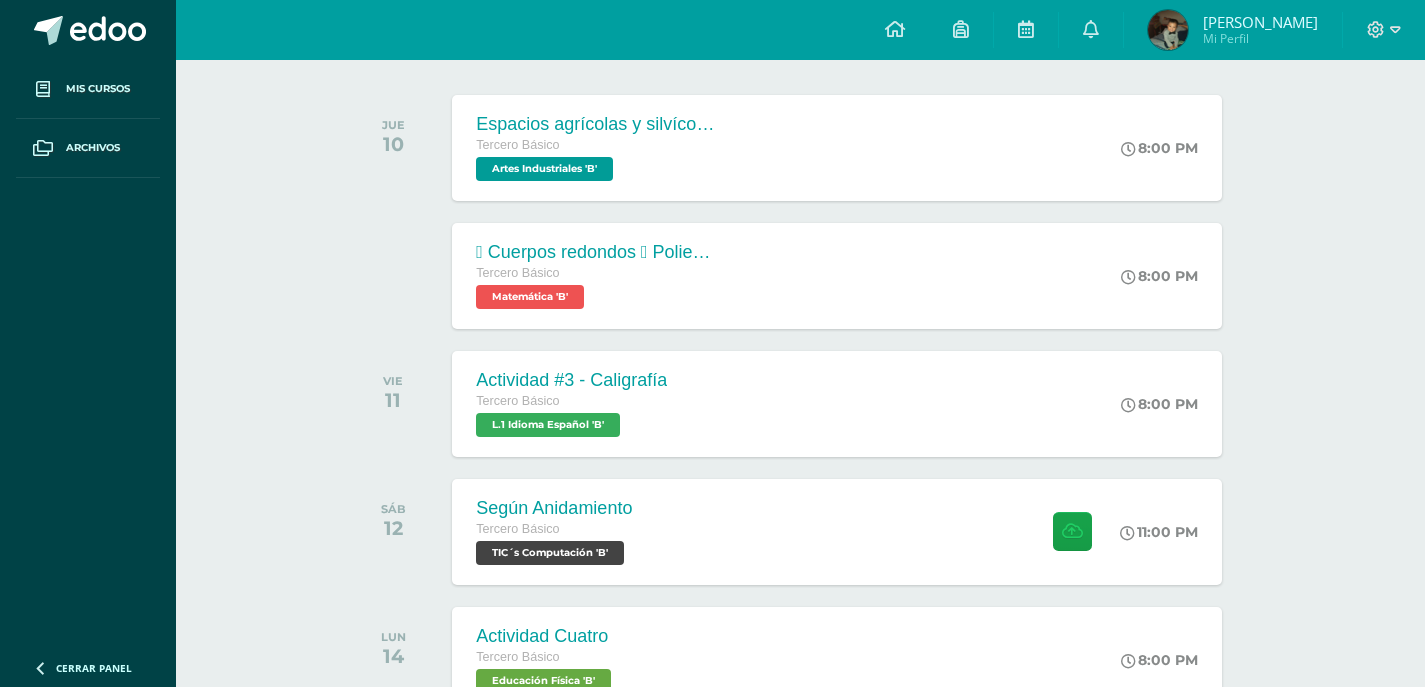 scroll, scrollTop: 0, scrollLeft: 0, axis: both 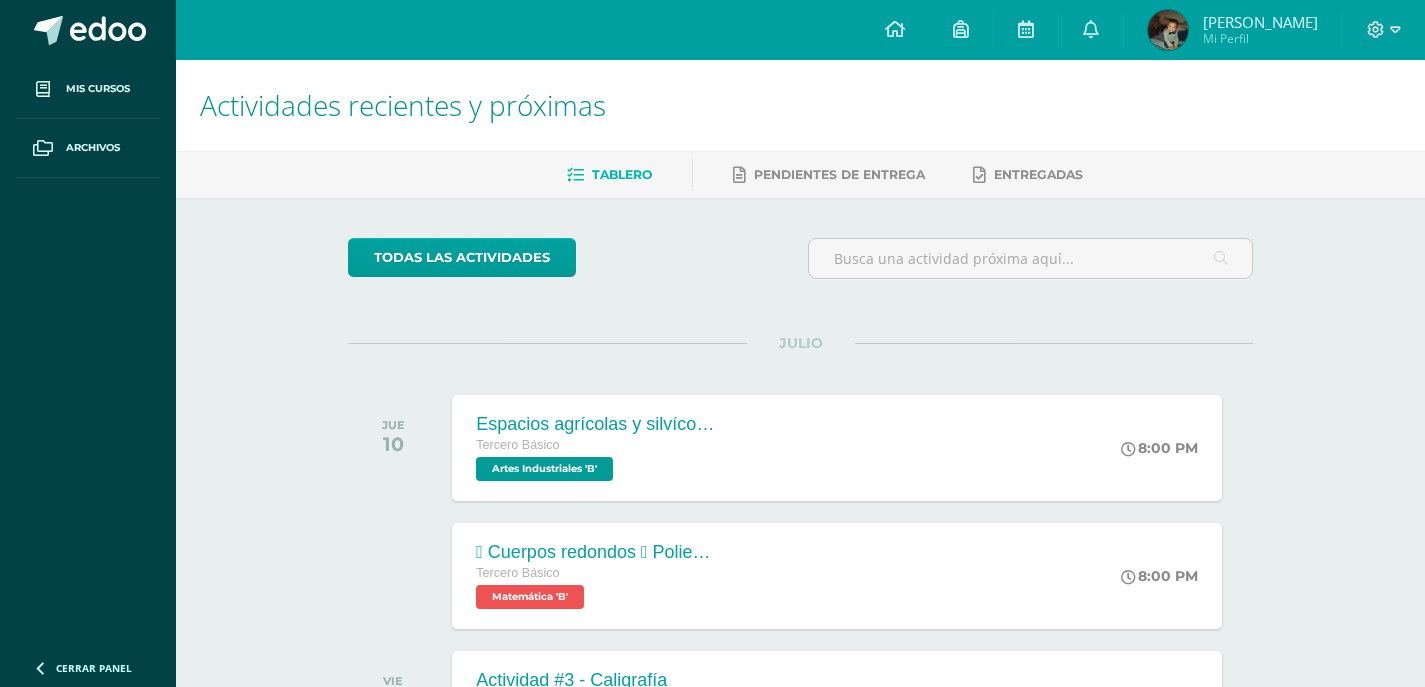 click on "JULIO
JUE
10
Espacios agrícolas y silvícolas
Tercero Básico
Artes Industriales 'B'
8:00 PM
Espacios agrícolas y silvícolas
Artes Industriales" at bounding box center [800, 423] 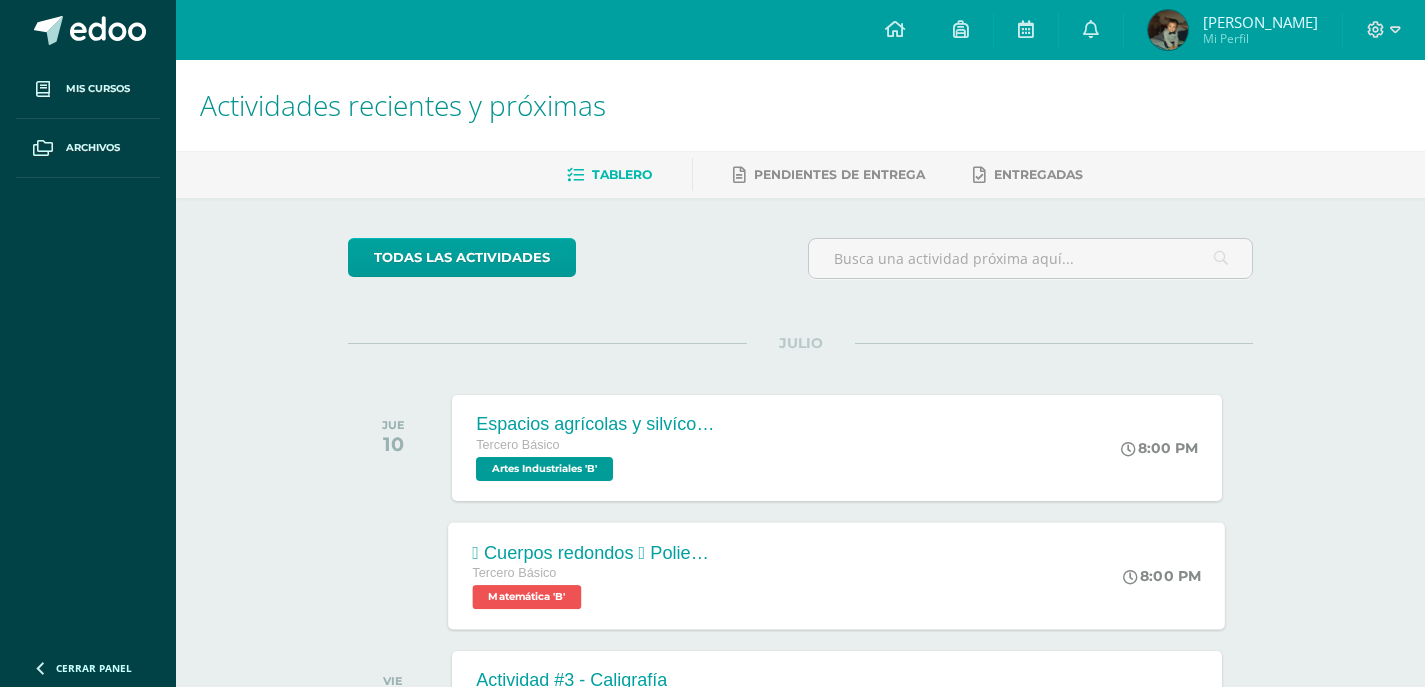 click on "Matemática 'B'" at bounding box center [527, 597] 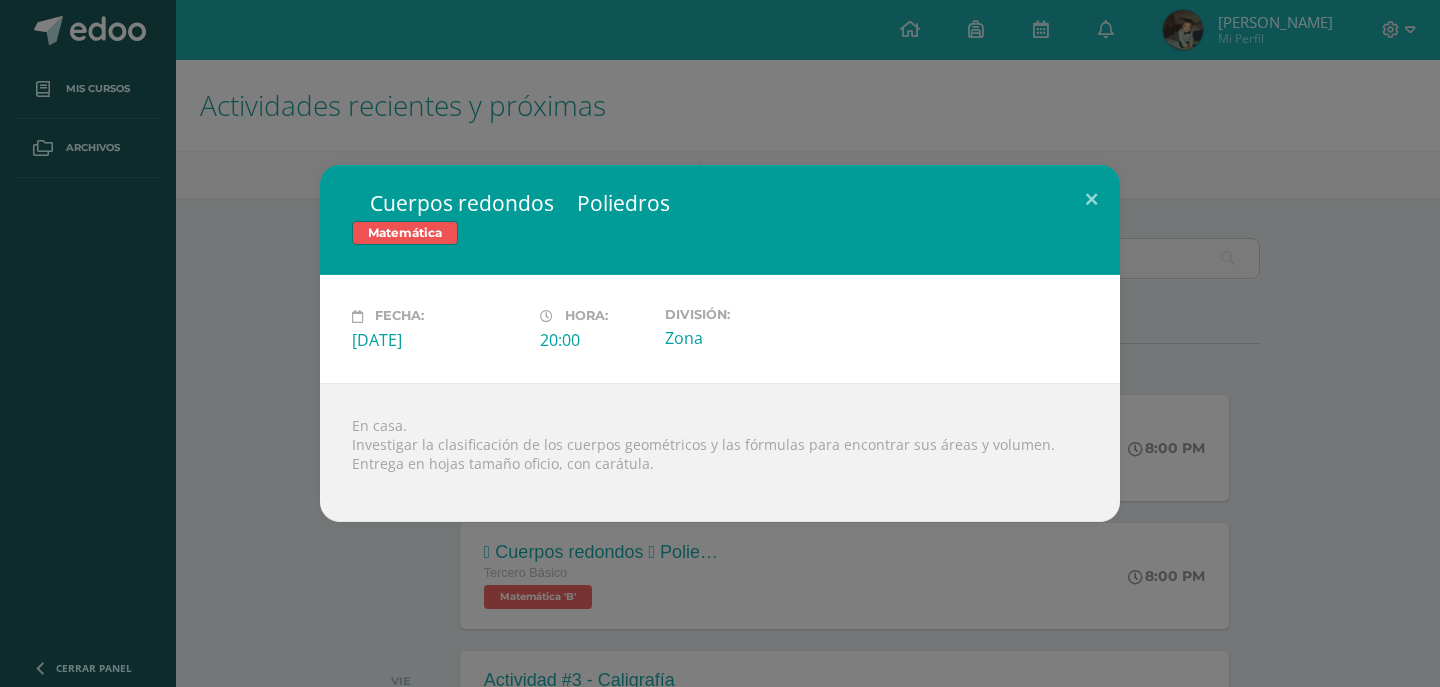 click on "	Cuerpos redondos 	Poliedros
Matemática
Fecha:
Jueves 10 de Julio
Hora:
20:00
División:" at bounding box center (720, 343) 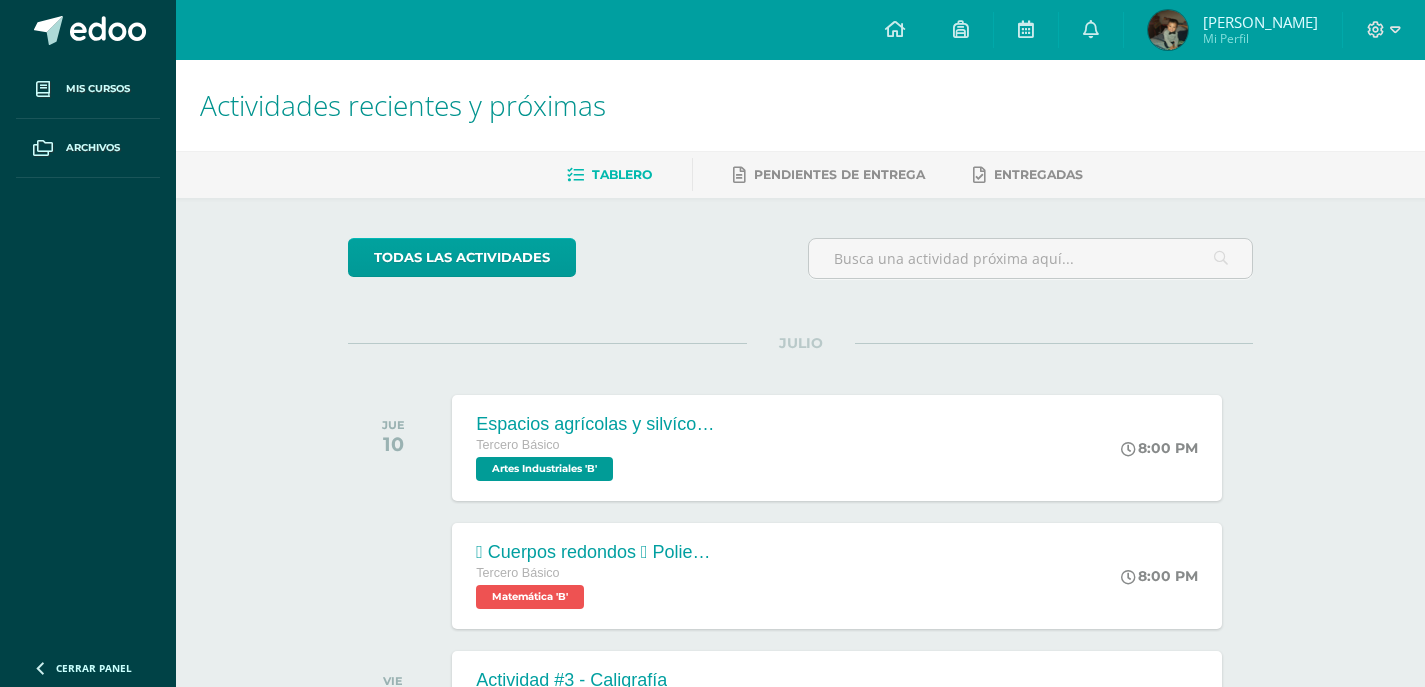 click on "JULIO
JUE
10
Espacios agrícolas y silvícolas
Tercero Básico
Artes Industriales 'B'
8:00 PM
Espacios agrícolas y silvícolas
Artes Industriales" at bounding box center (800, 1127) 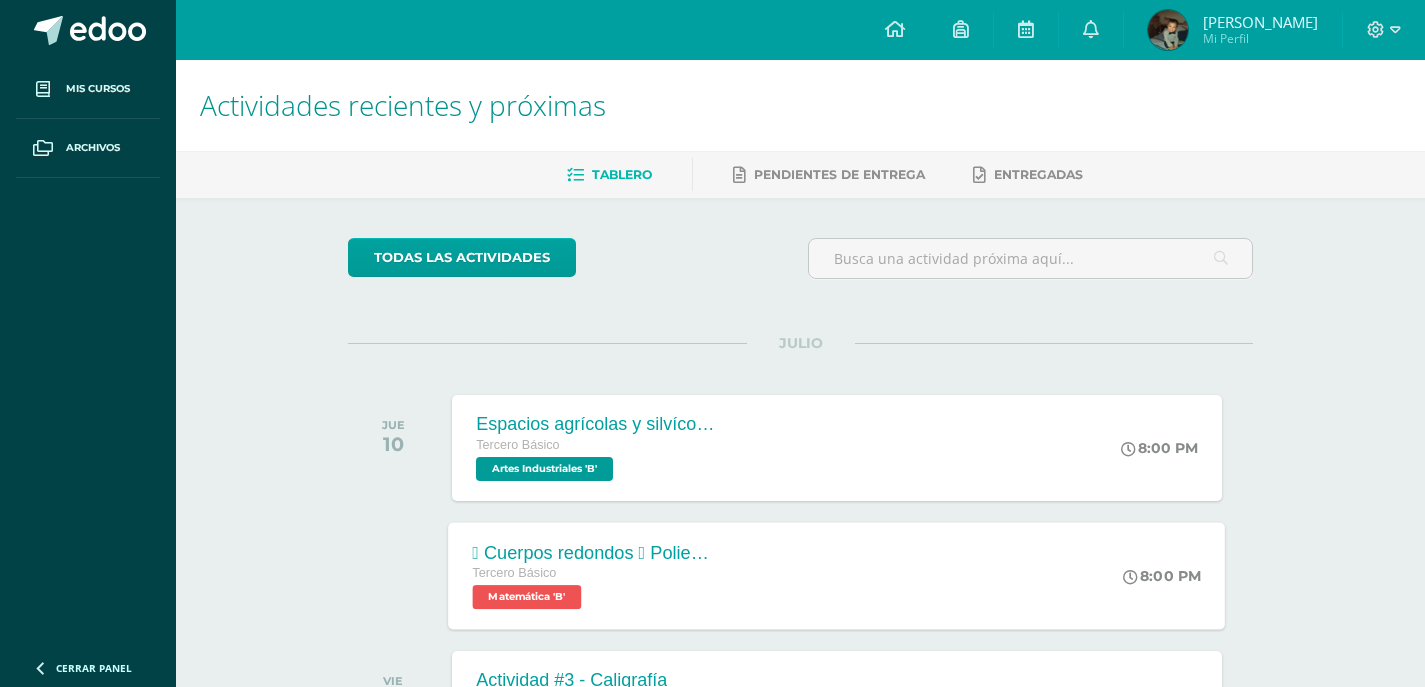 click on "	Cuerpos redondos 	Poliedros
Tercero Básico
Matemática 'B'" at bounding box center (594, 575) 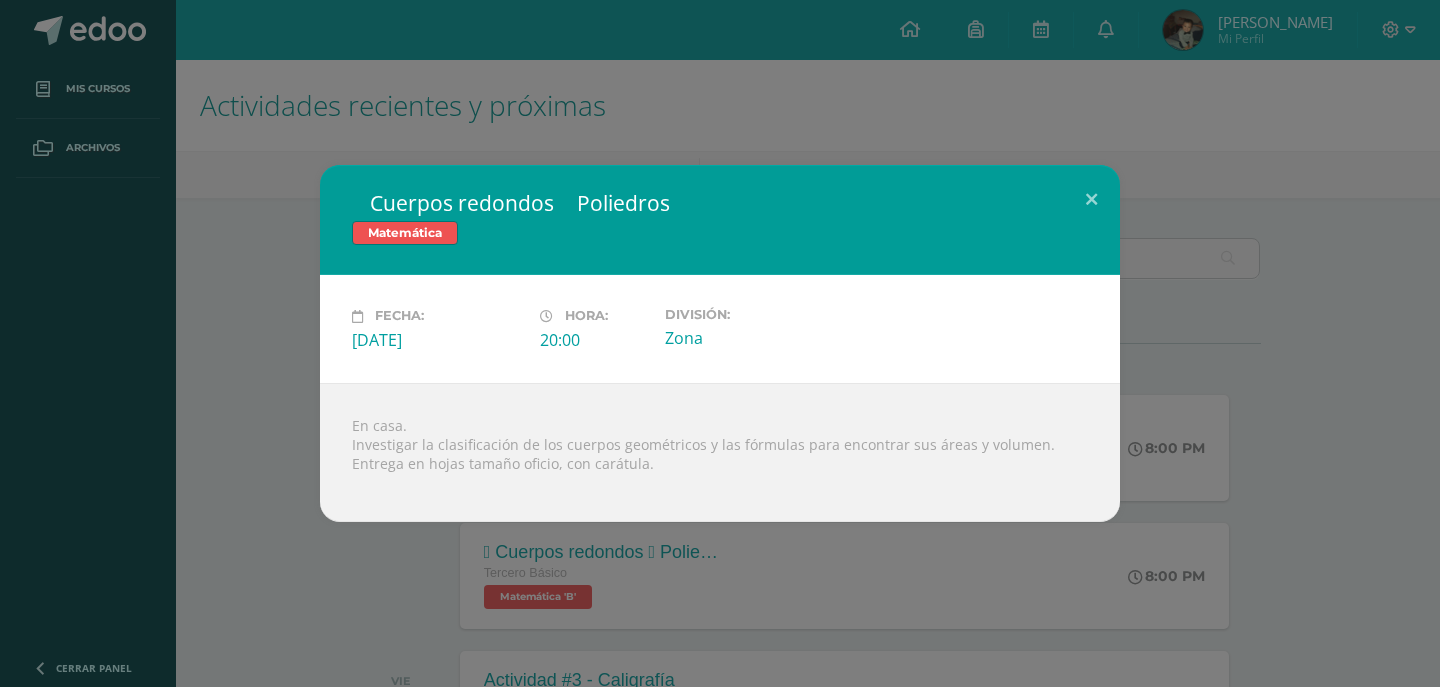 click on "	Cuerpos redondos 	Poliedros
Matemática
Fecha:
Jueves 10 de Julio
Hora:
20:00
División:" at bounding box center (720, 343) 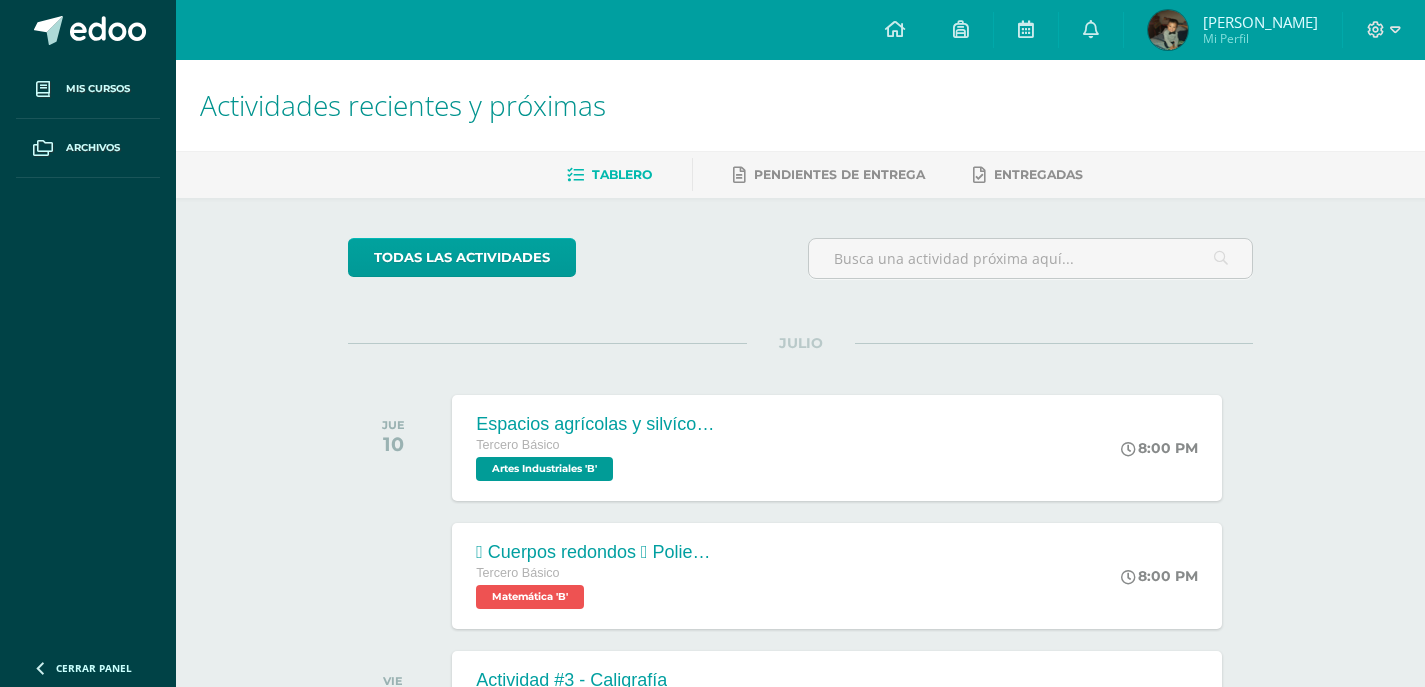 click on "JULIO
JUE
10
Espacios agrícolas y silvícolas
Tercero Básico
Artes Industriales 'B'
8:00 PM
Espacios agrícolas y silvícolas
Artes Industriales" at bounding box center [800, 1127] 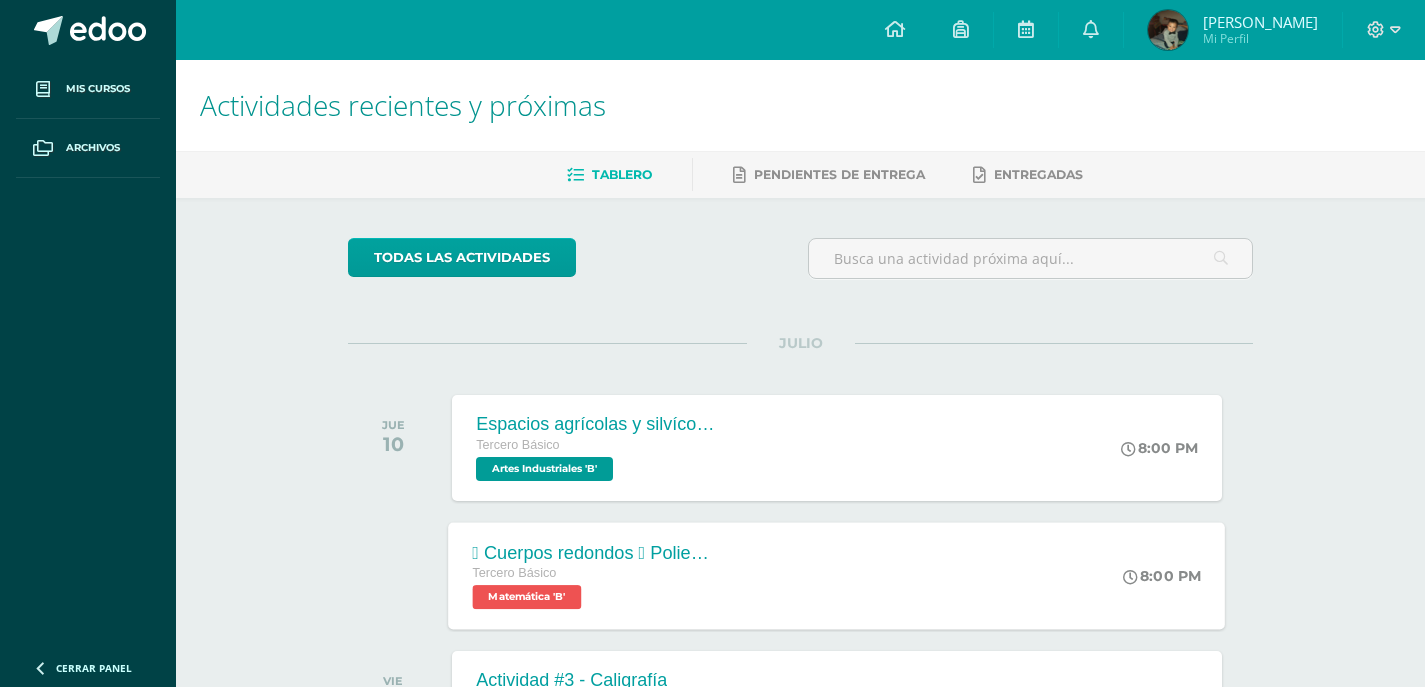 click on "	Cuerpos redondos 	Poliedros
Tercero Básico
Matemática 'B'" at bounding box center [594, 575] 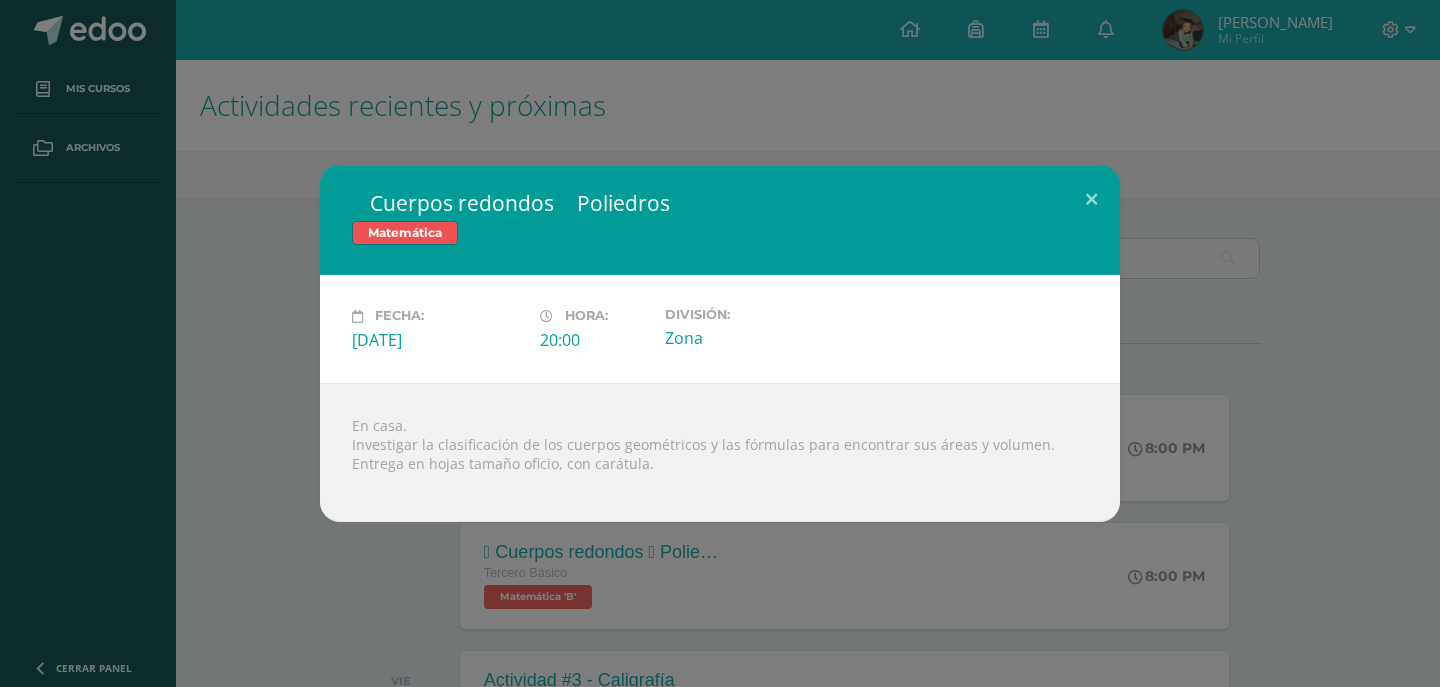 click on "	Cuerpos redondos 	Poliedros
Matemática
Fecha:
Jueves 10 de Julio
Hora:
20:00
División:" at bounding box center [720, 343] 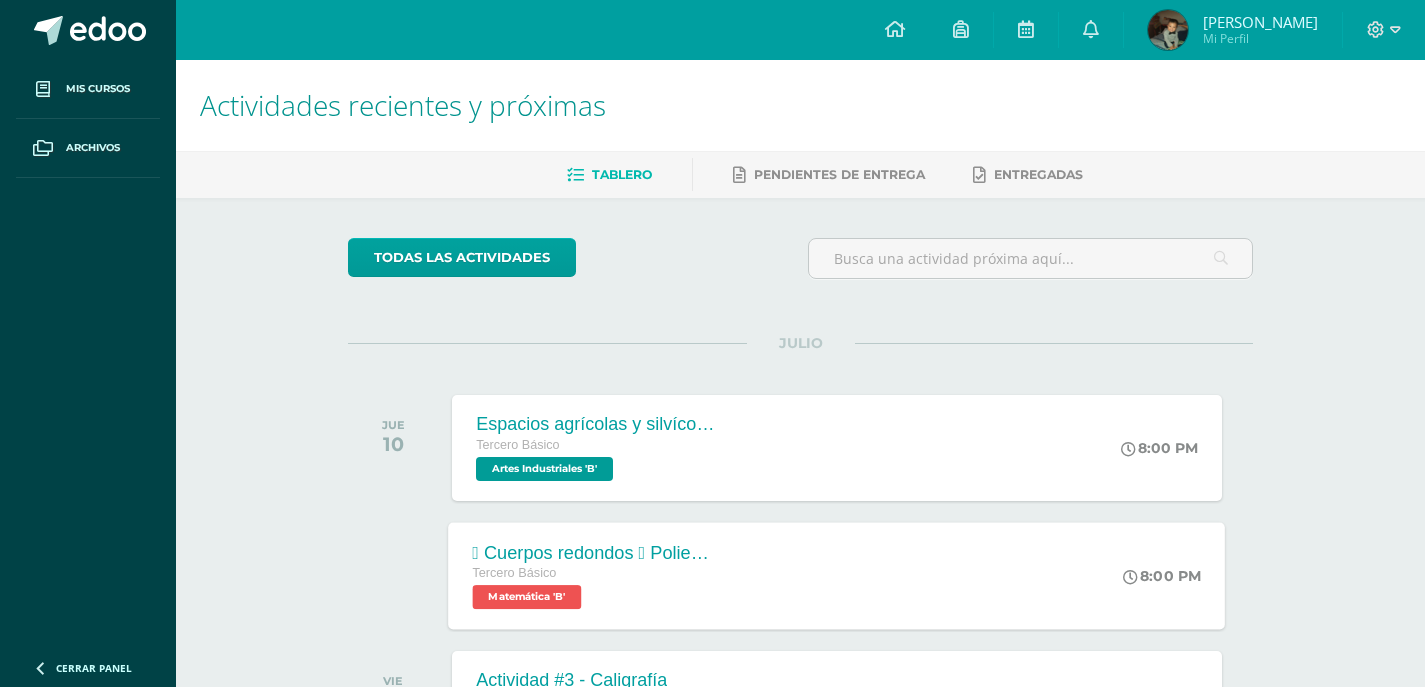 click on "Matemática 'B'" at bounding box center (527, 597) 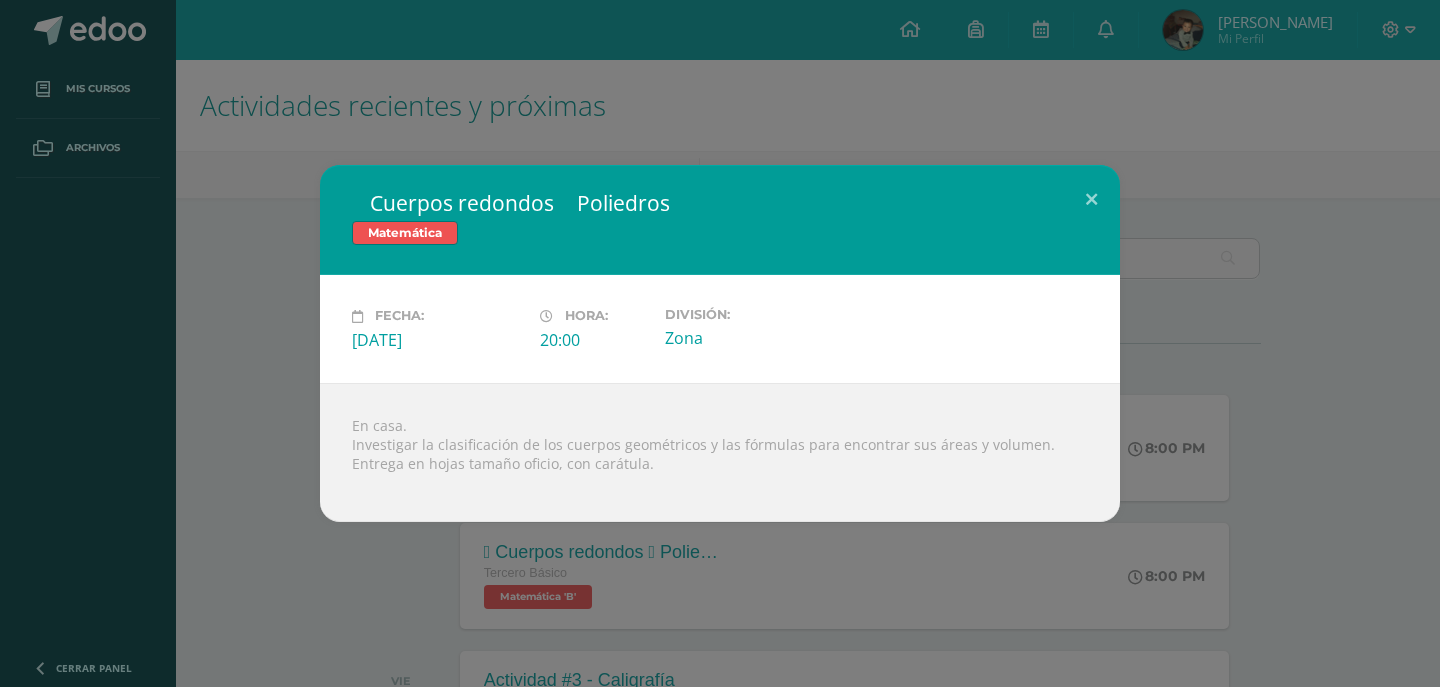 click on "	Cuerpos redondos 	Poliedros
Matemática
Fecha:
Jueves 10 de Julio
Hora:
20:00
División:" at bounding box center [720, 343] 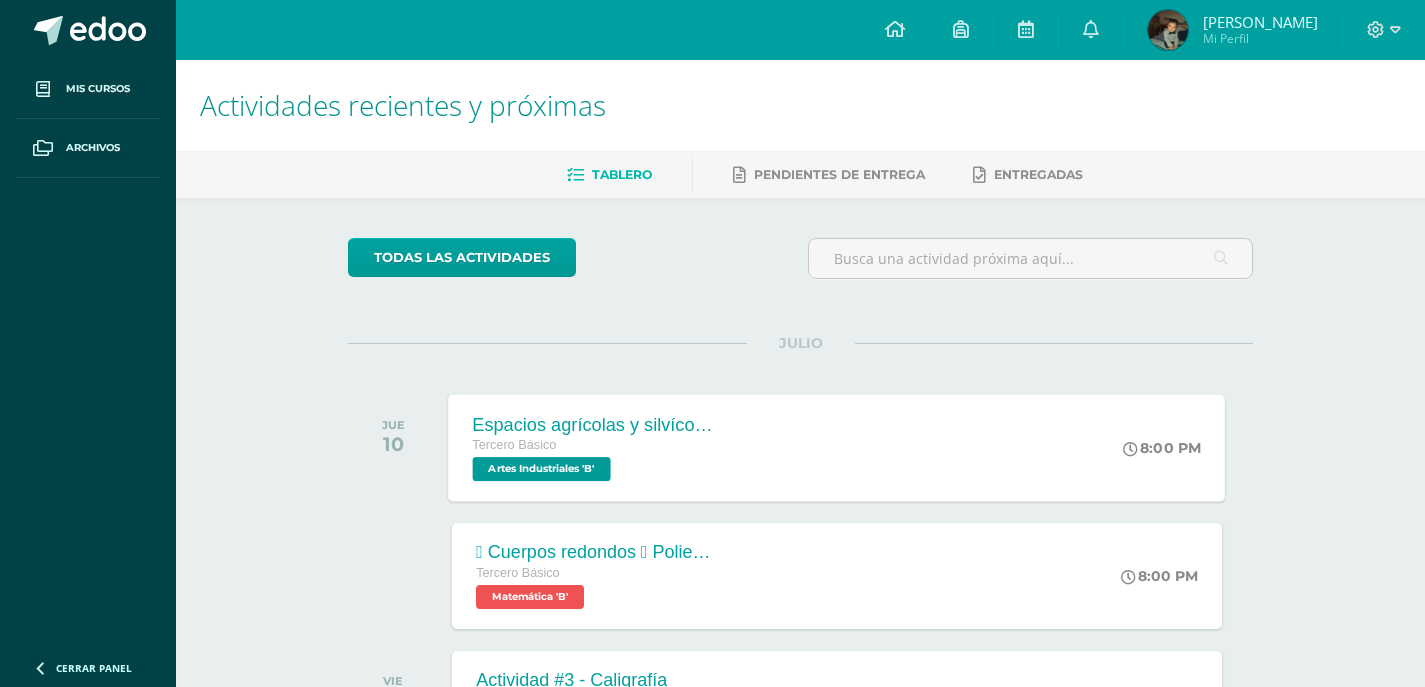 click on "Espacios agrícolas y silvícolas
Tercero Básico
Artes Industriales 'B'" at bounding box center [594, 447] 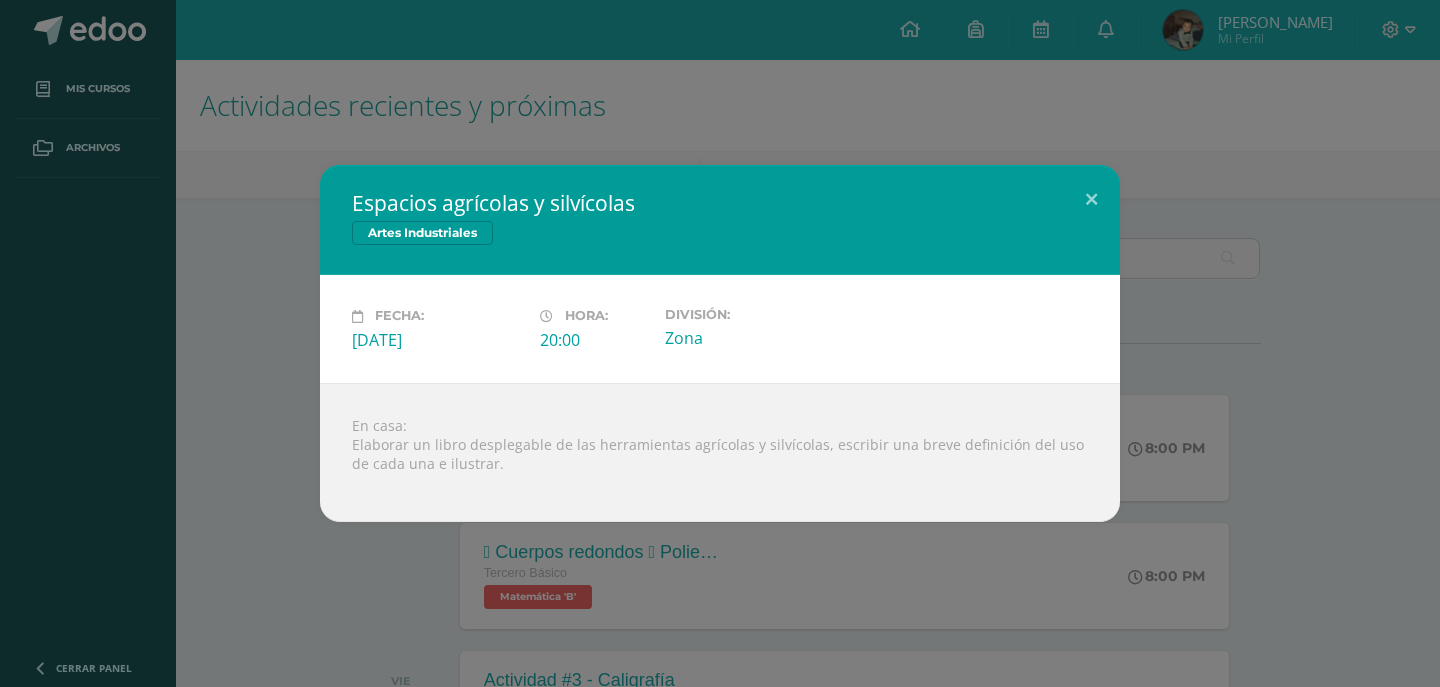 click on "Espacios agrícolas y silvícolas
Artes Industriales
Fecha:
[DATE][PERSON_NAME]:
20:00
División:" at bounding box center (720, 343) 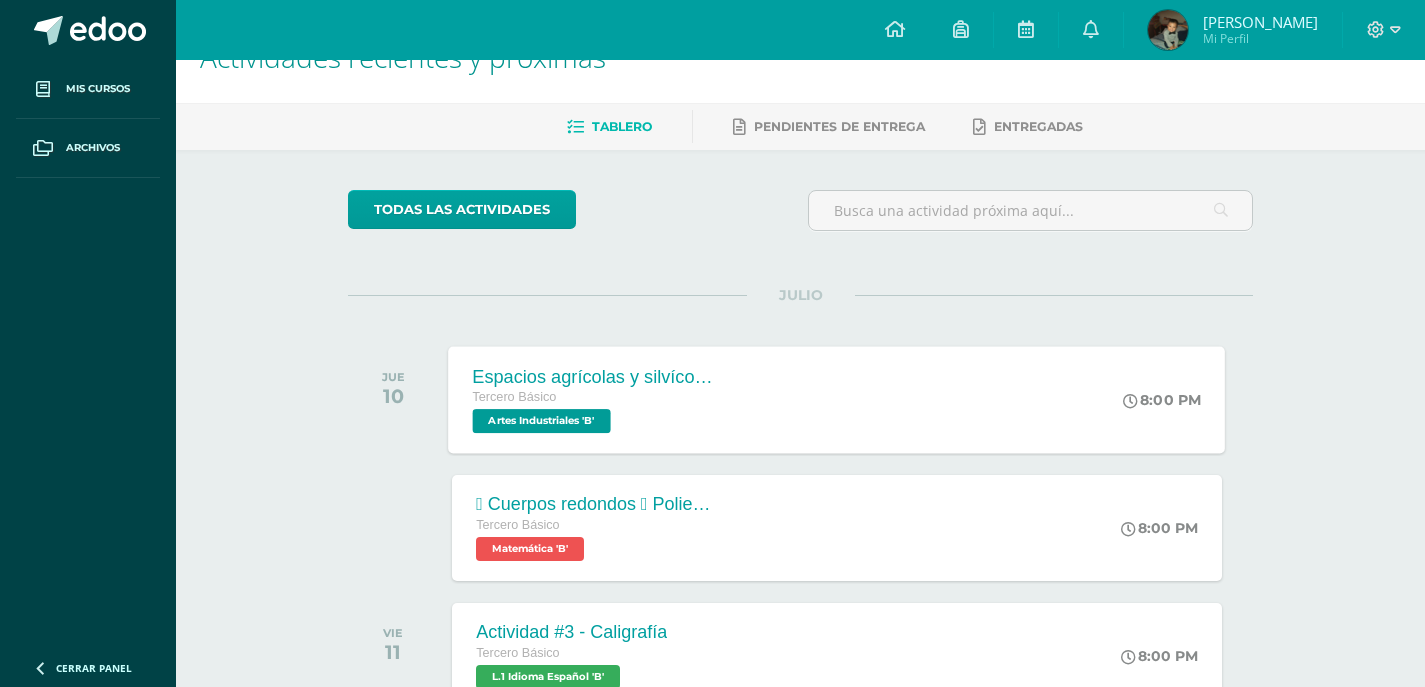 scroll, scrollTop: 0, scrollLeft: 0, axis: both 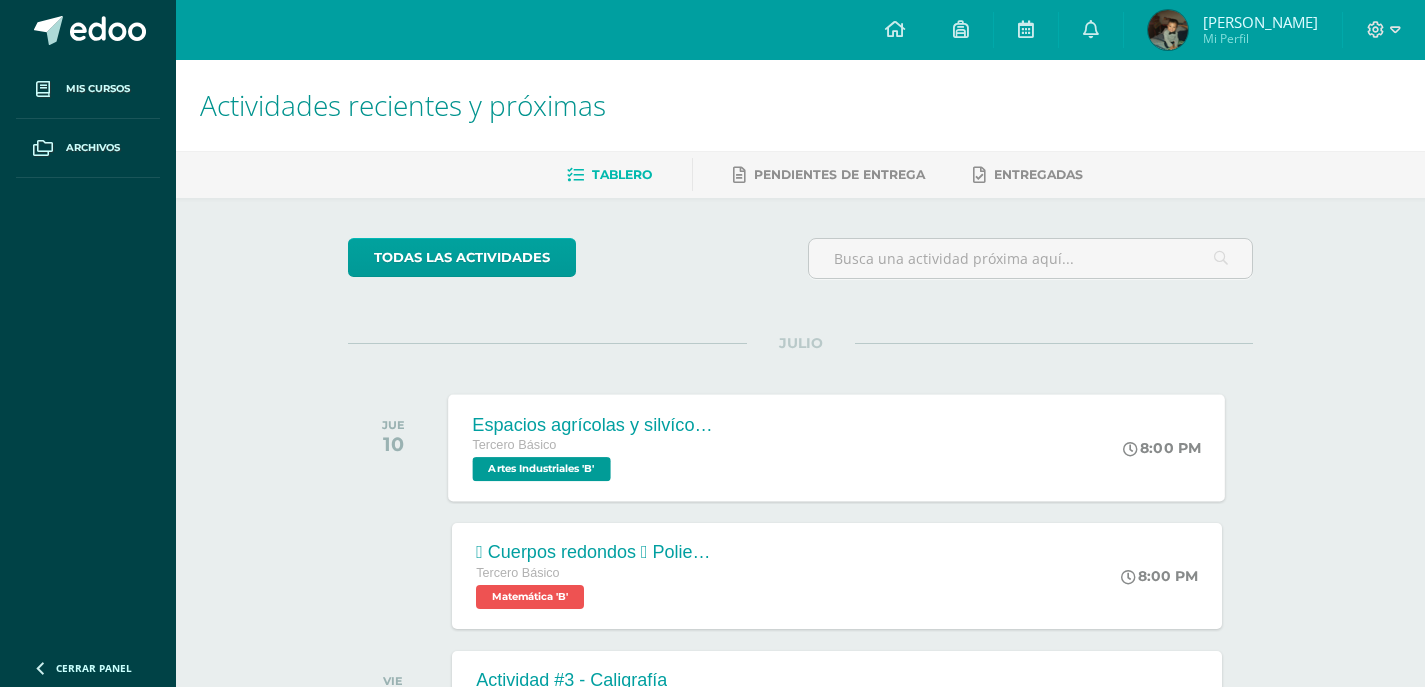 click on "Espacios agrícolas y silvícolas
Tercero Básico
Artes Industriales 'B'" at bounding box center [594, 447] 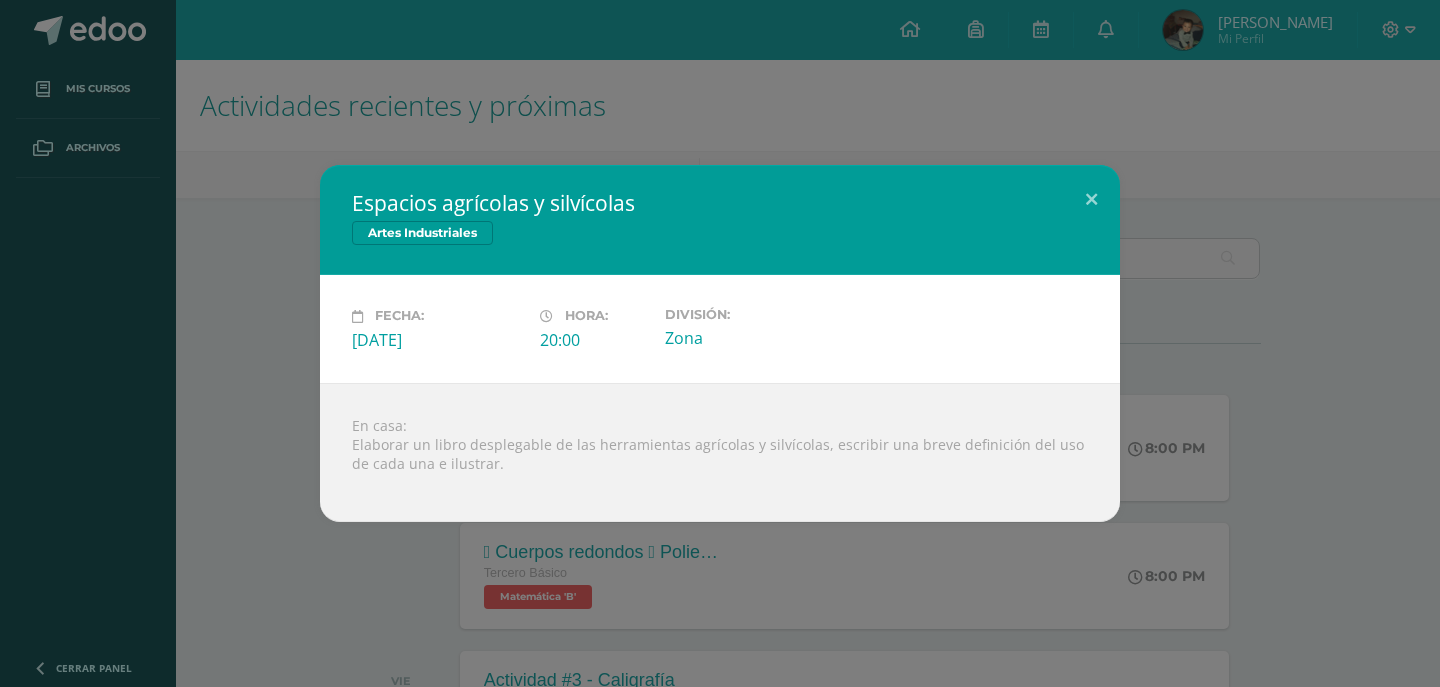 click on "Espacios agrícolas y silvícolas
Artes Industriales
Fecha:
[DATE][PERSON_NAME]:
20:00
División:" at bounding box center (720, 343) 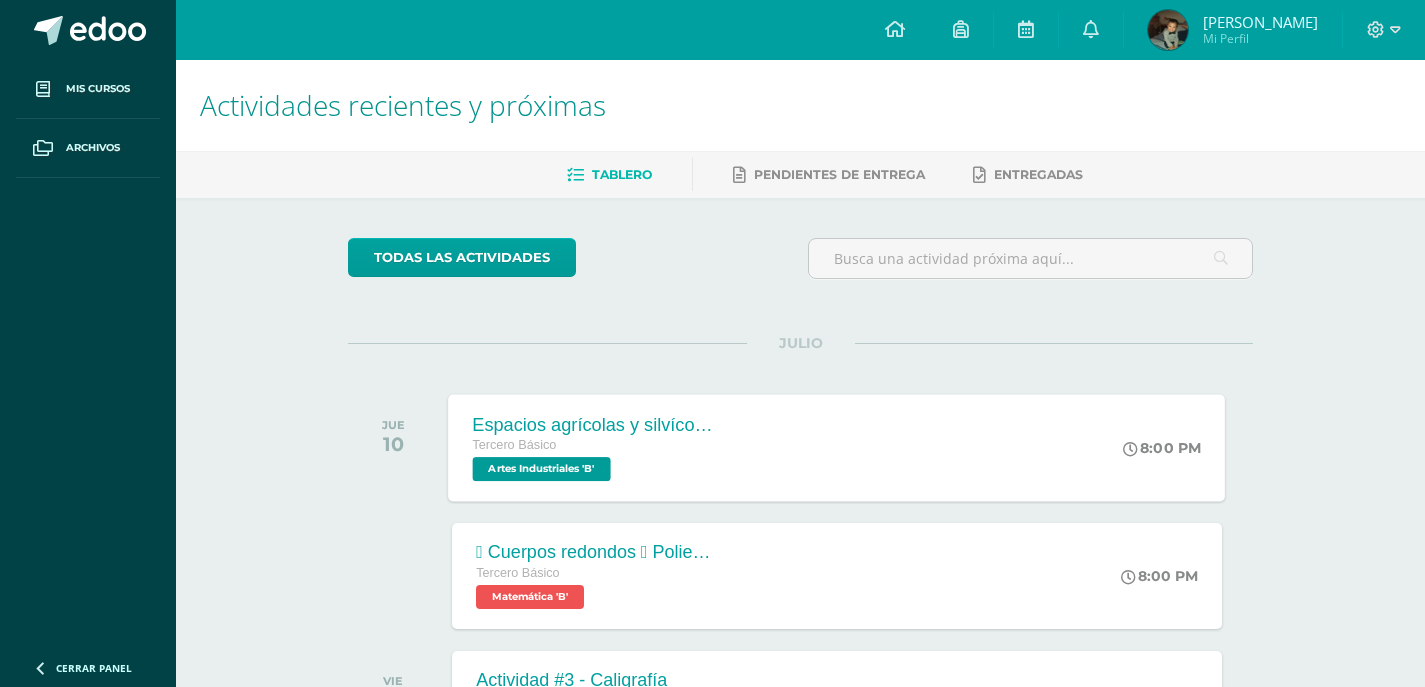 click on "Tercero Básico" at bounding box center (515, 445) 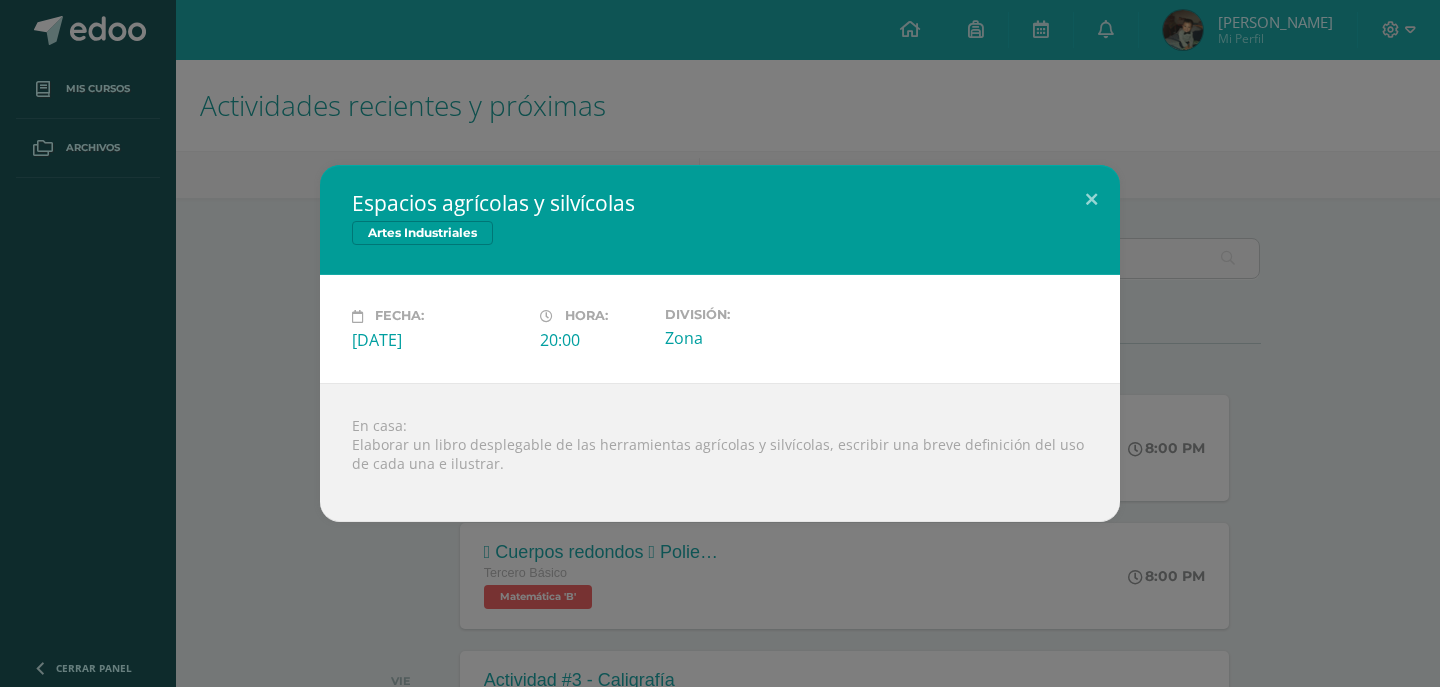 click on "Espacios agrícolas y silvícolas
Artes Industriales
Fecha:
[DATE][PERSON_NAME]:
20:00
División:" at bounding box center [720, 343] 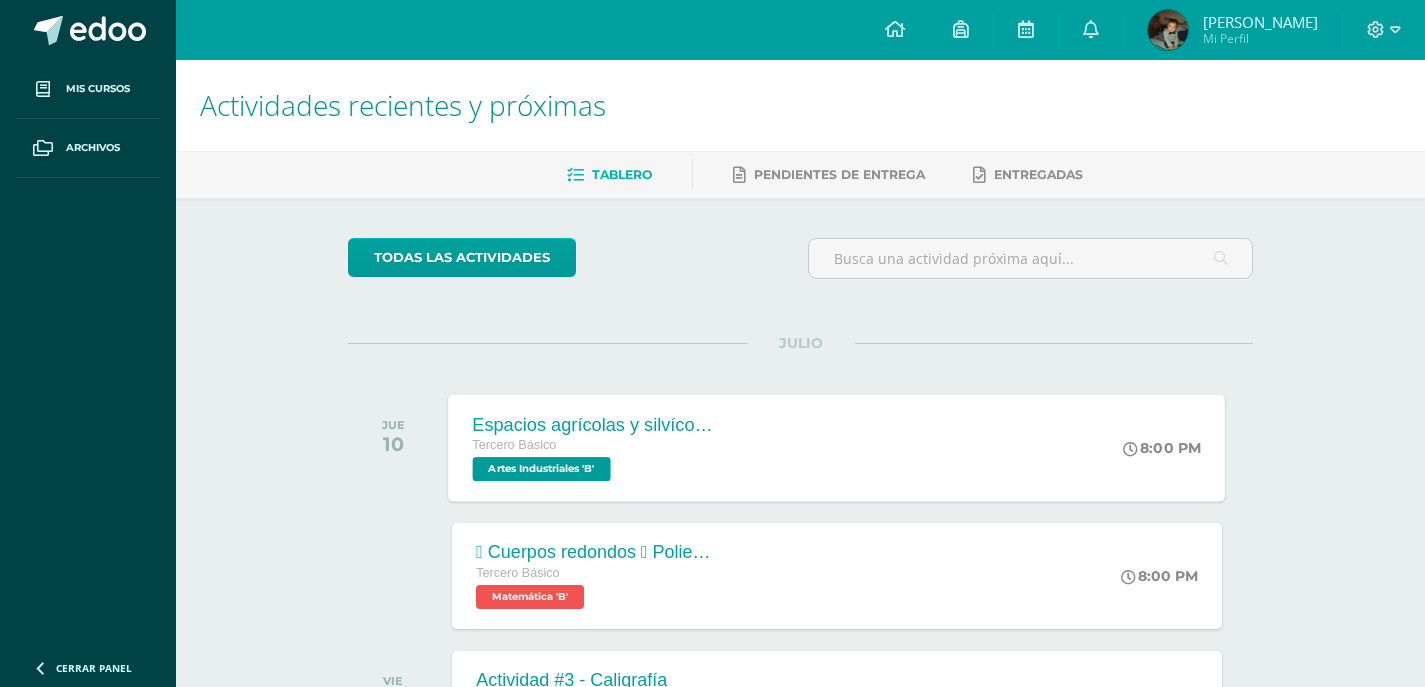 click on "Artes Industriales 'B'" at bounding box center [542, 469] 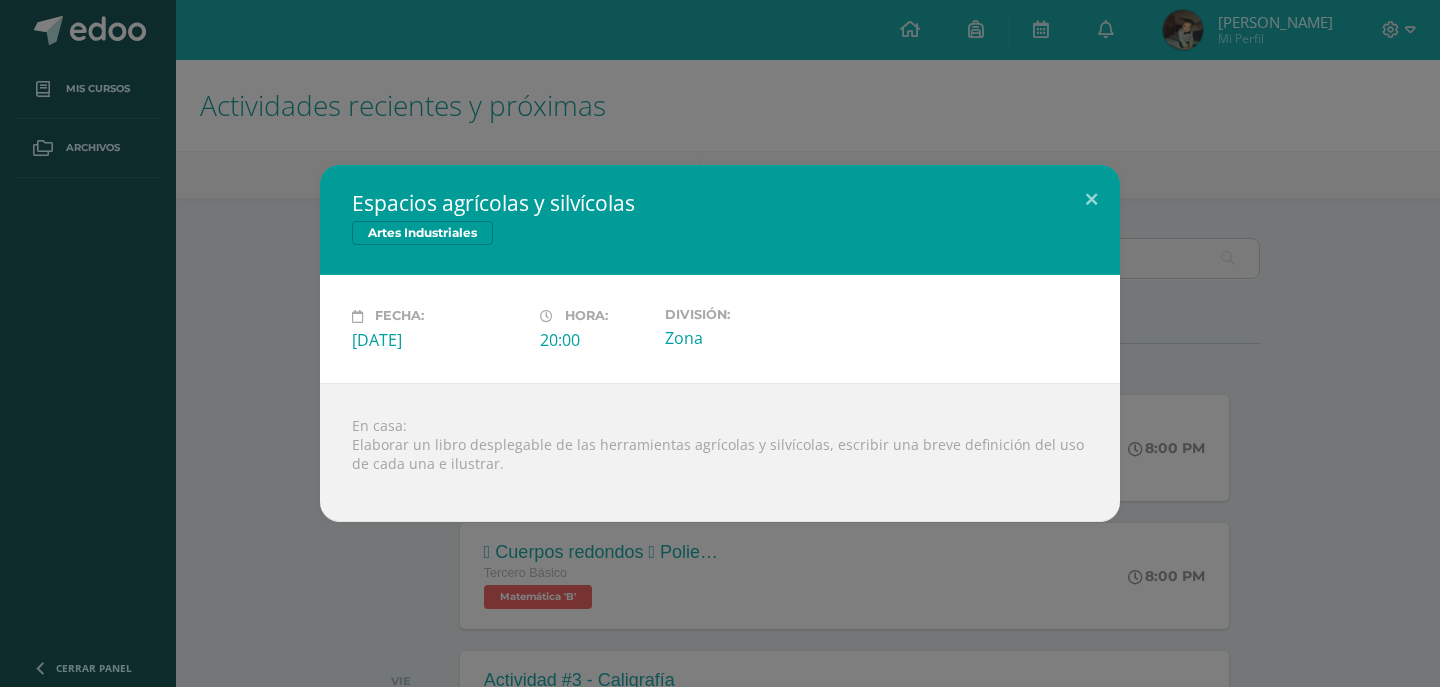 click on "Espacios agrícolas y silvícolas
Artes Industriales
Fecha:
[DATE][PERSON_NAME]:
20:00
División:" at bounding box center (720, 343) 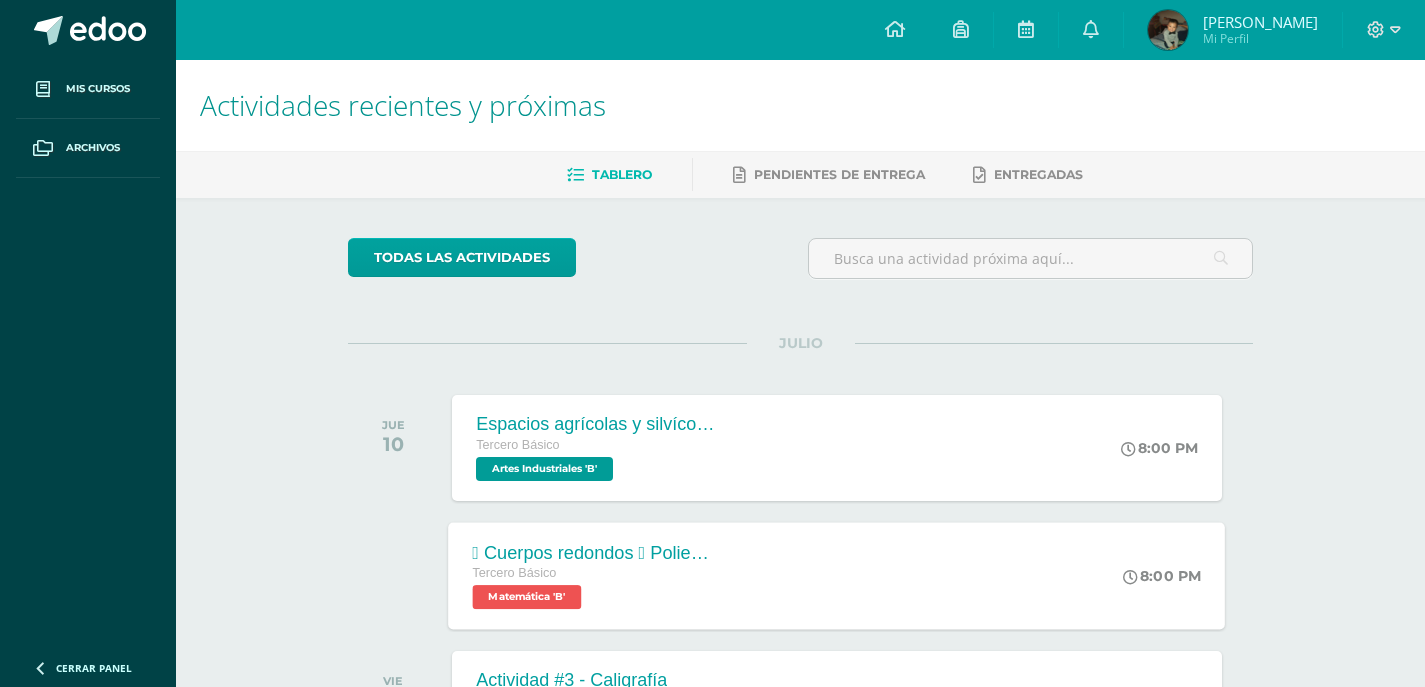 click on "	Cuerpos redondos 	Poliedros
Tercero Básico
Matemática 'B'" at bounding box center (594, 575) 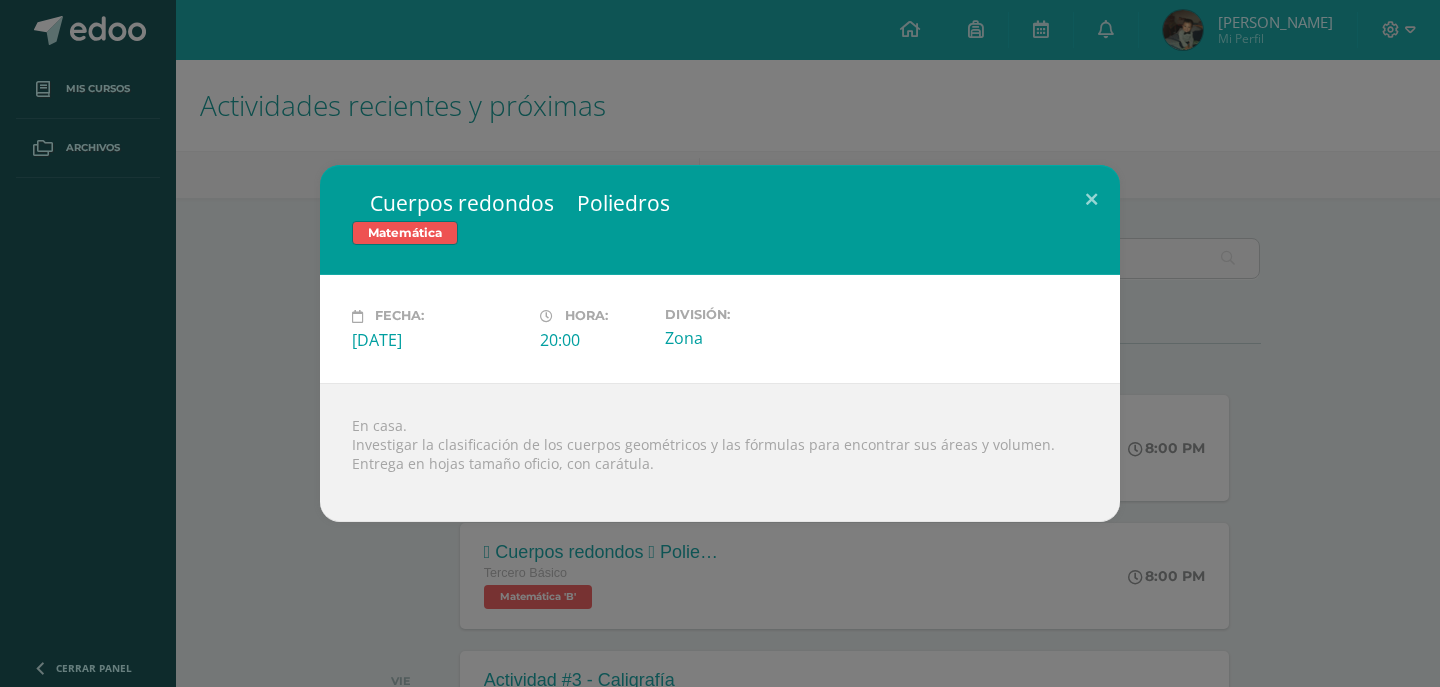 click on "	Cuerpos redondos 	Poliedros
Matemática
Fecha:
Jueves 10 de Julio
Hora:
20:00
División:" at bounding box center (720, 343) 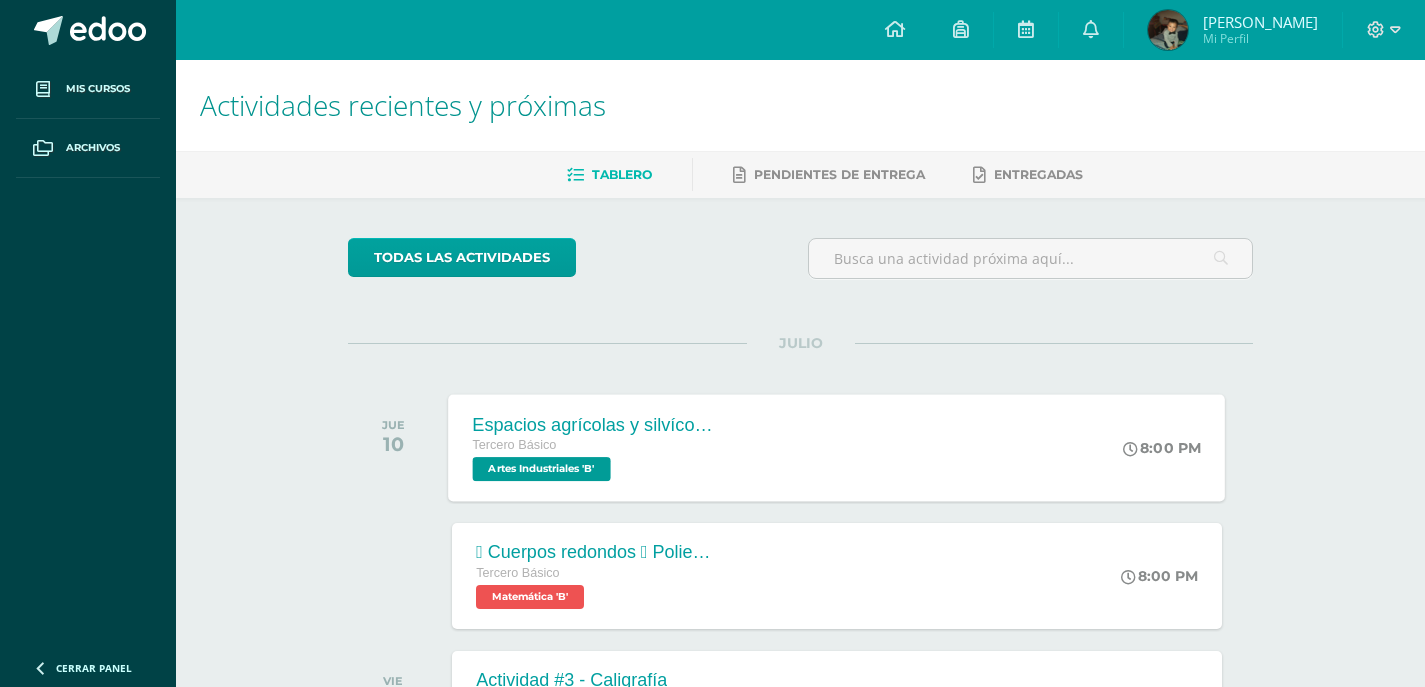 click on "Artes Industriales 'B'" at bounding box center (542, 469) 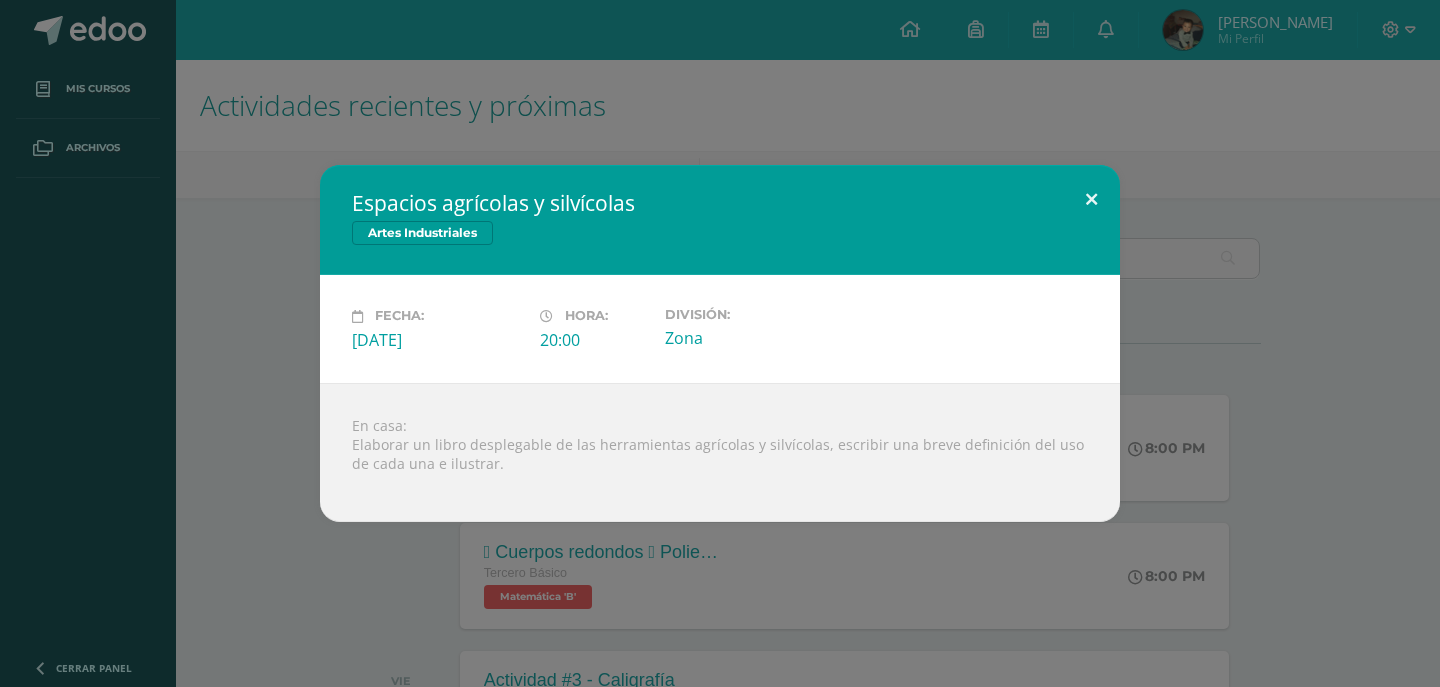 click at bounding box center [1091, 199] 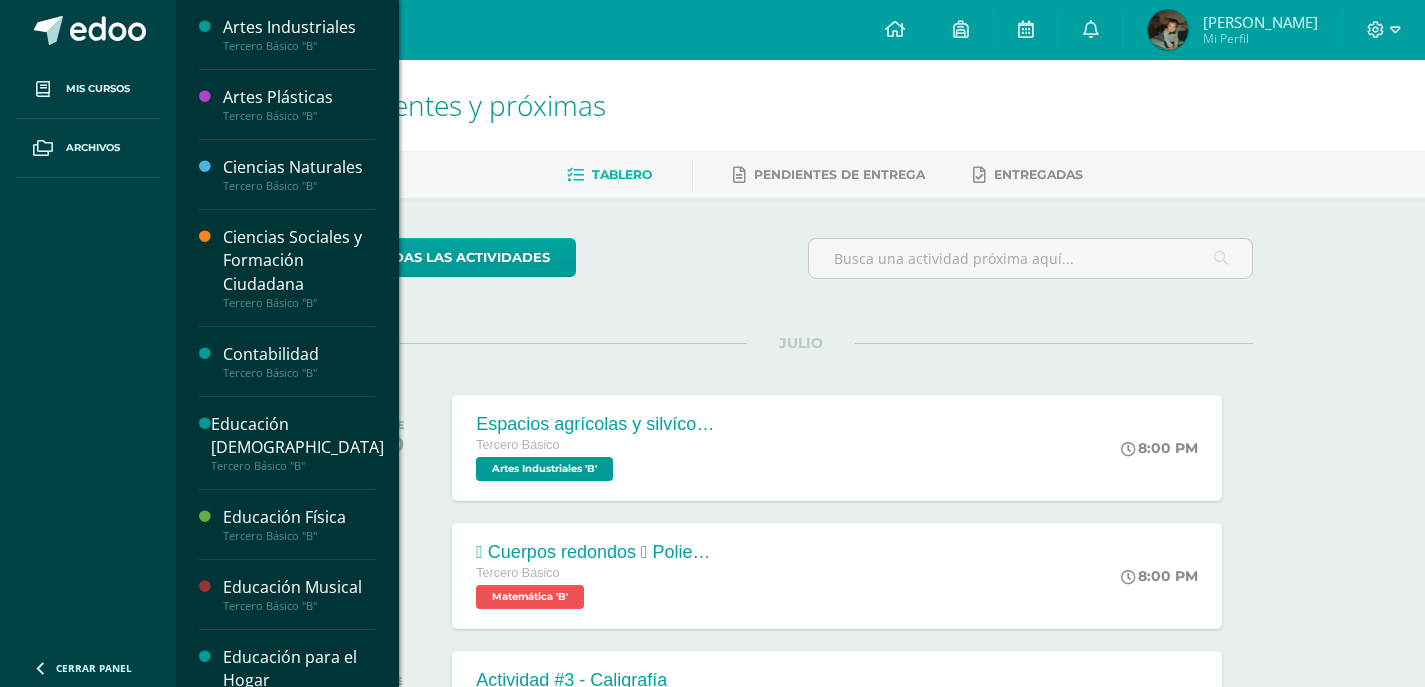 click on "Artes Industriales" at bounding box center (299, 27) 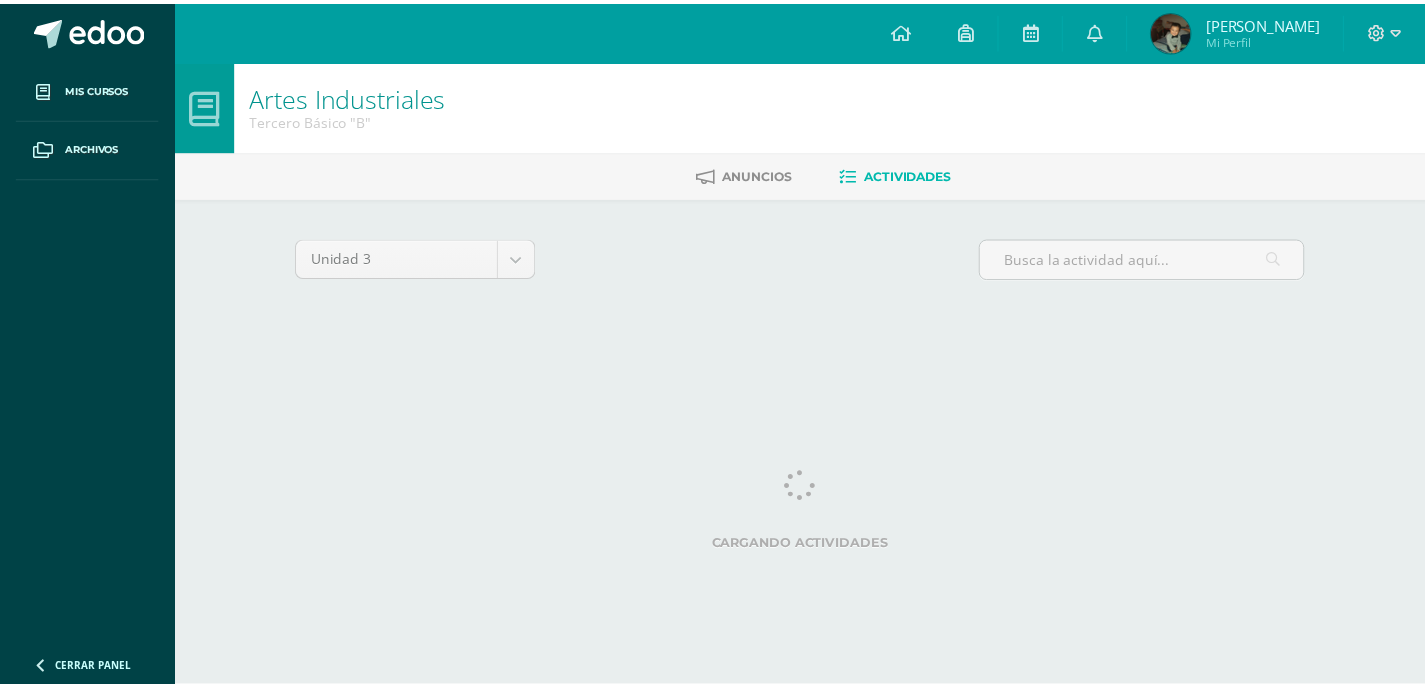 scroll, scrollTop: 0, scrollLeft: 0, axis: both 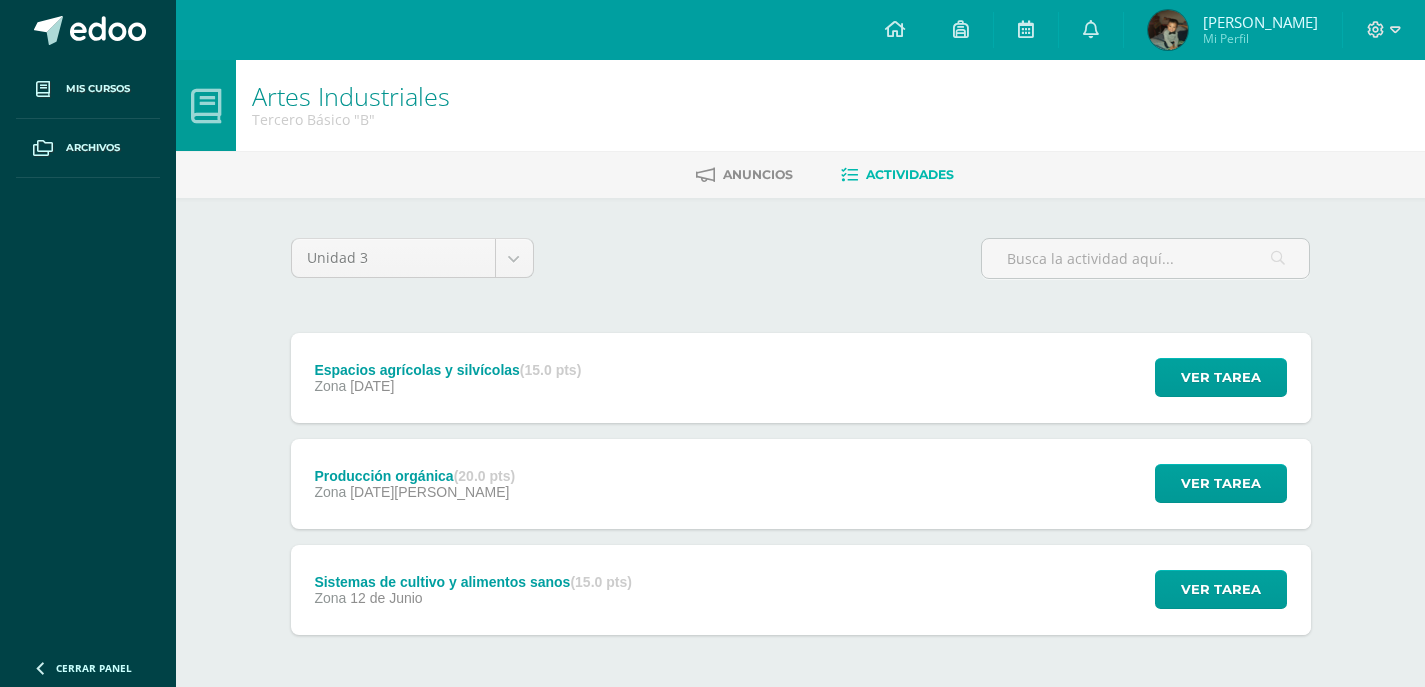 click on "Ver tarea" at bounding box center (1218, 484) 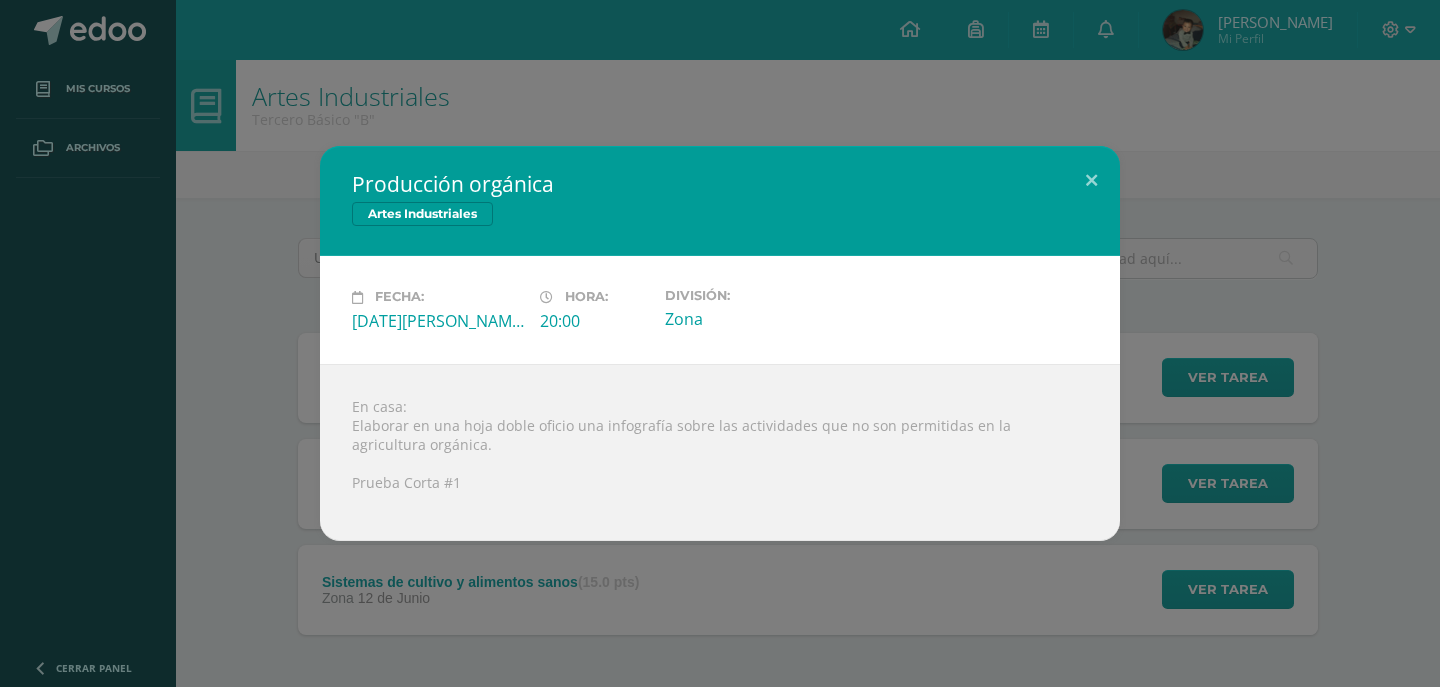 click on "Producción orgánica
Artes Industriales
Fecha:
[DATE][PERSON_NAME]:
20:00
División:" at bounding box center [720, 343] 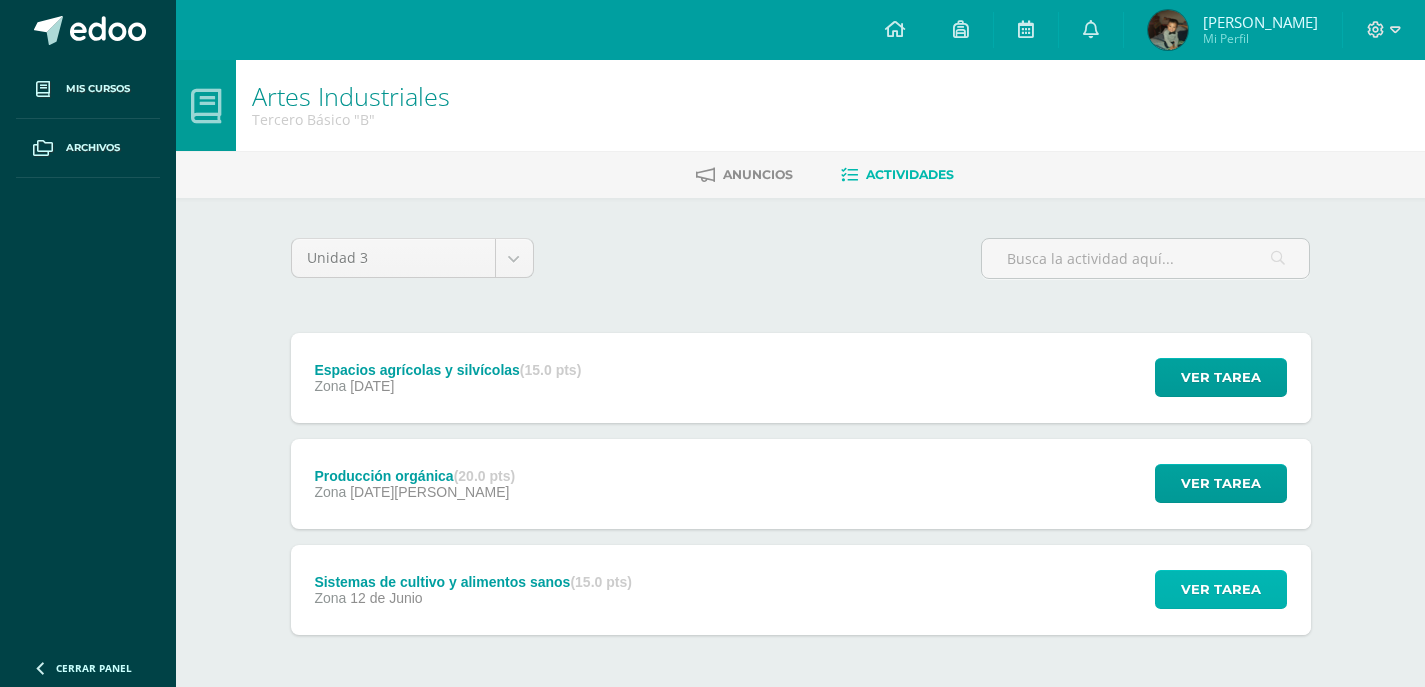click on "Ver tarea" at bounding box center (1221, 589) 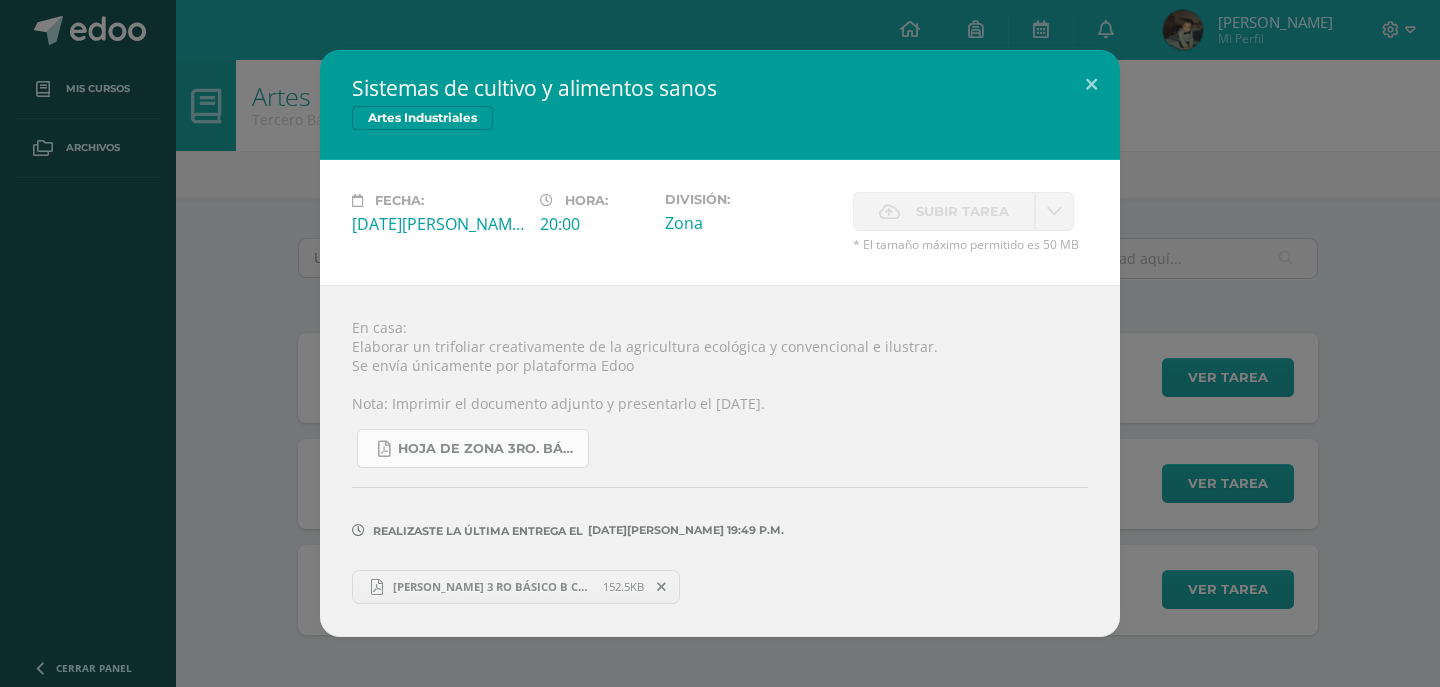 click on "Hoja de Zona  3ro.  Básico Tercera unidad.pdf" at bounding box center (488, 449) 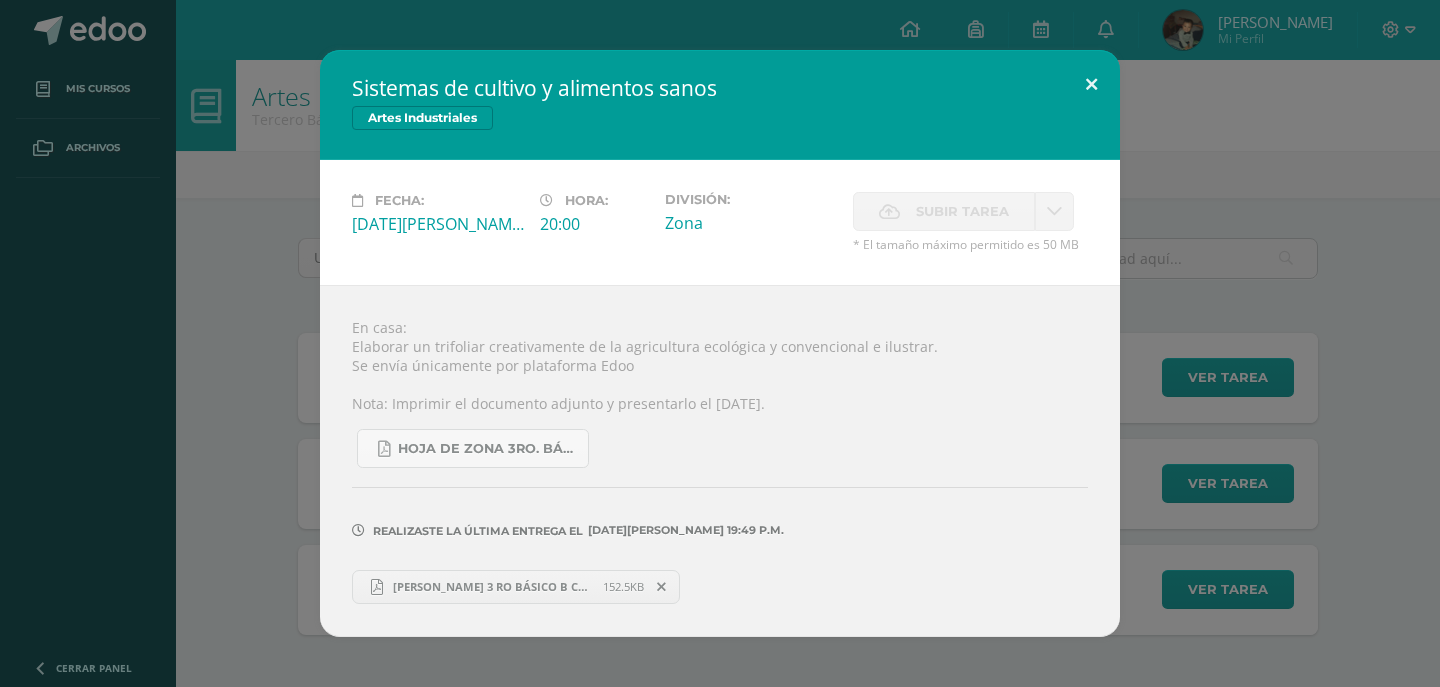 click at bounding box center (1091, 84) 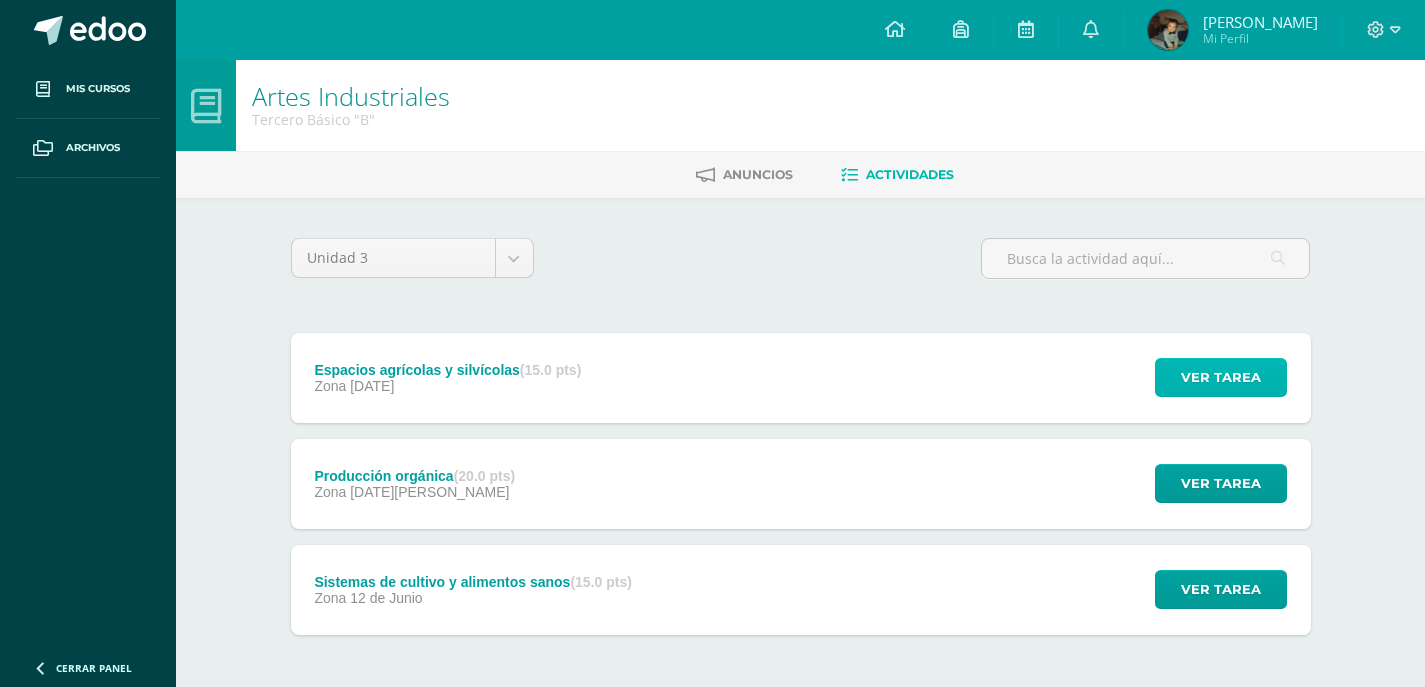 click on "Ver tarea" at bounding box center (1221, 377) 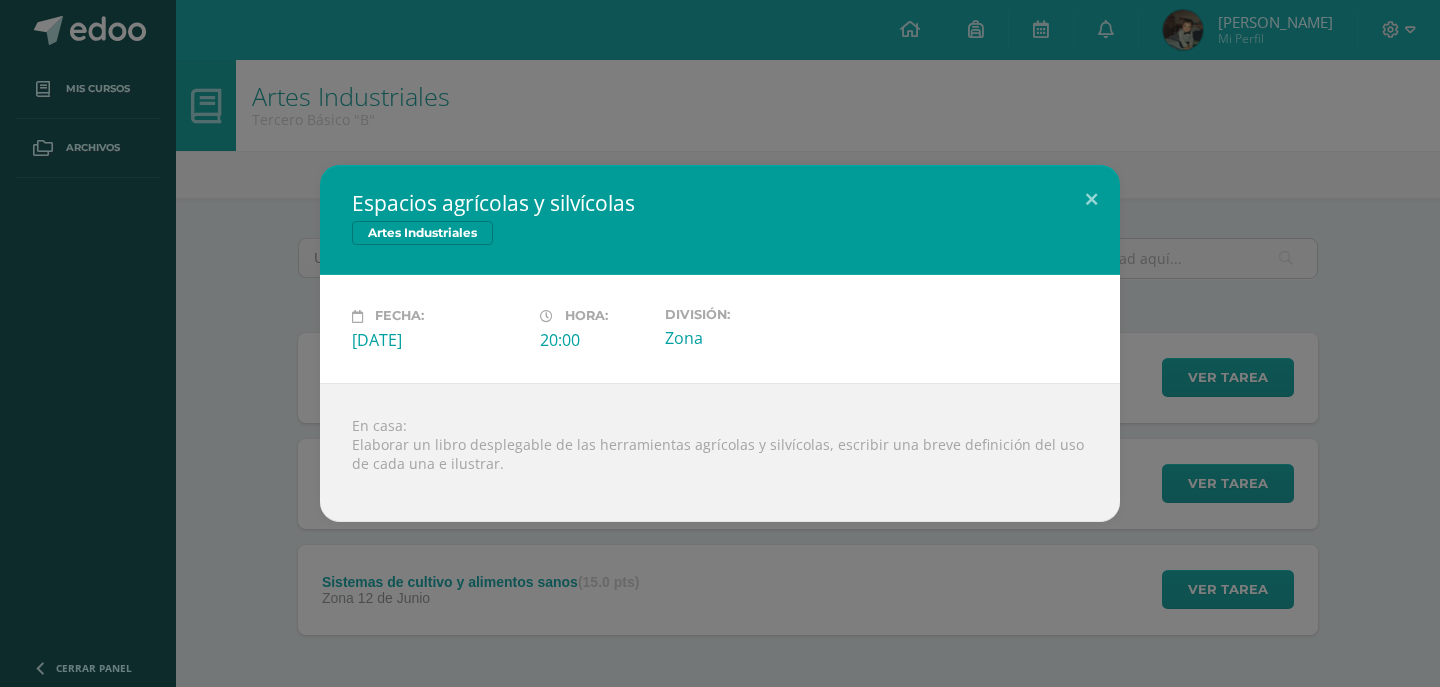 click on "Espacios agrícolas y silvícolas
Artes Industriales
Fecha:
[DATE][PERSON_NAME]:
20:00
División:" at bounding box center (720, 343) 